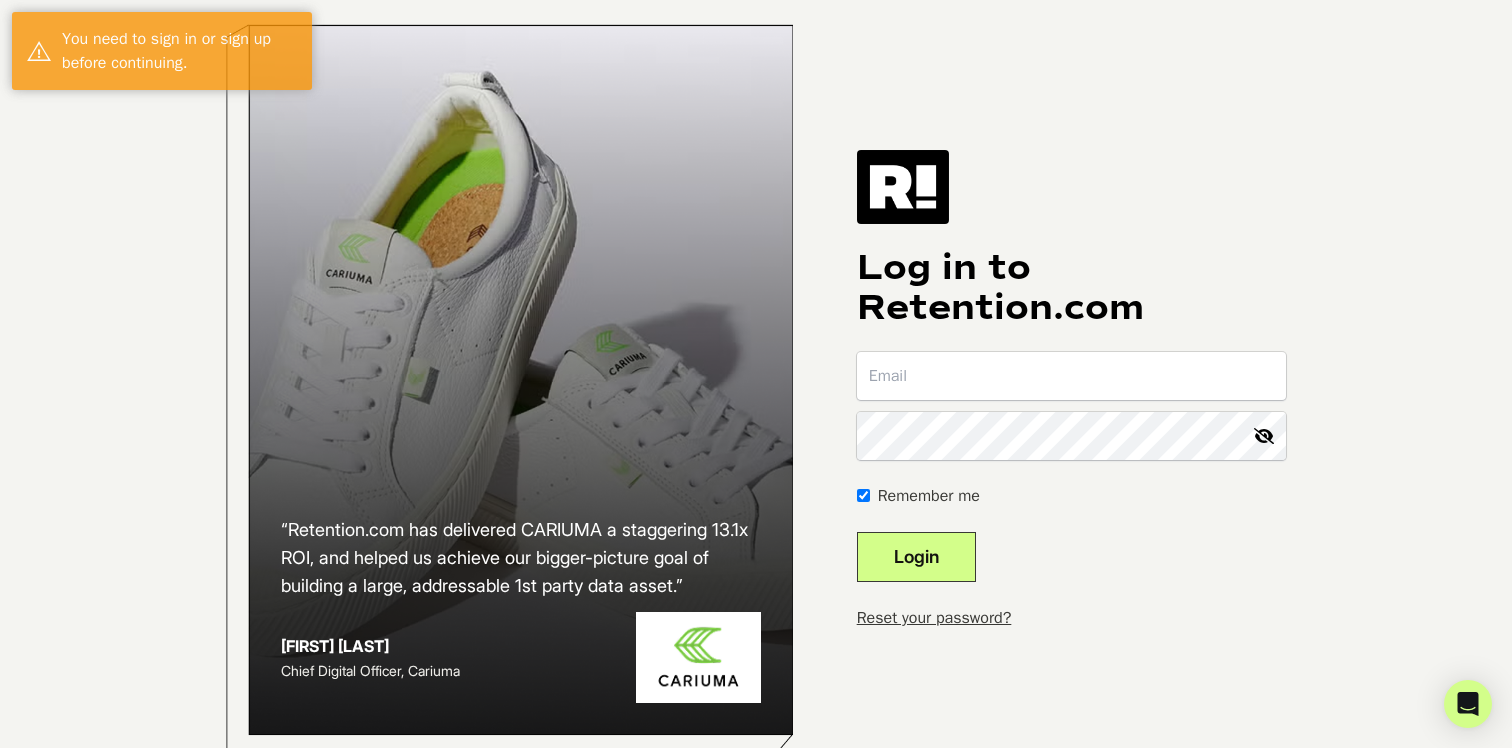 scroll, scrollTop: 0, scrollLeft: 0, axis: both 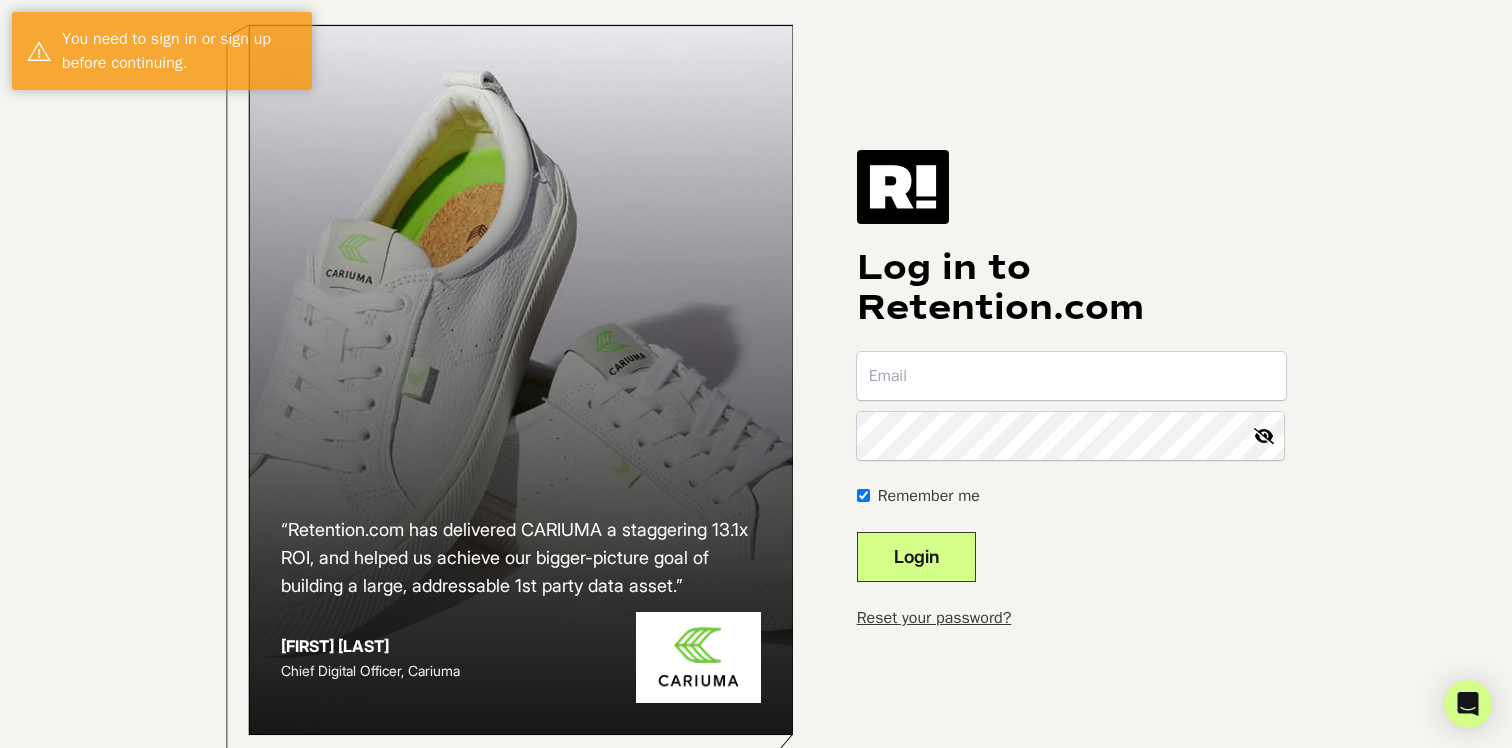 click at bounding box center [1262, 377] 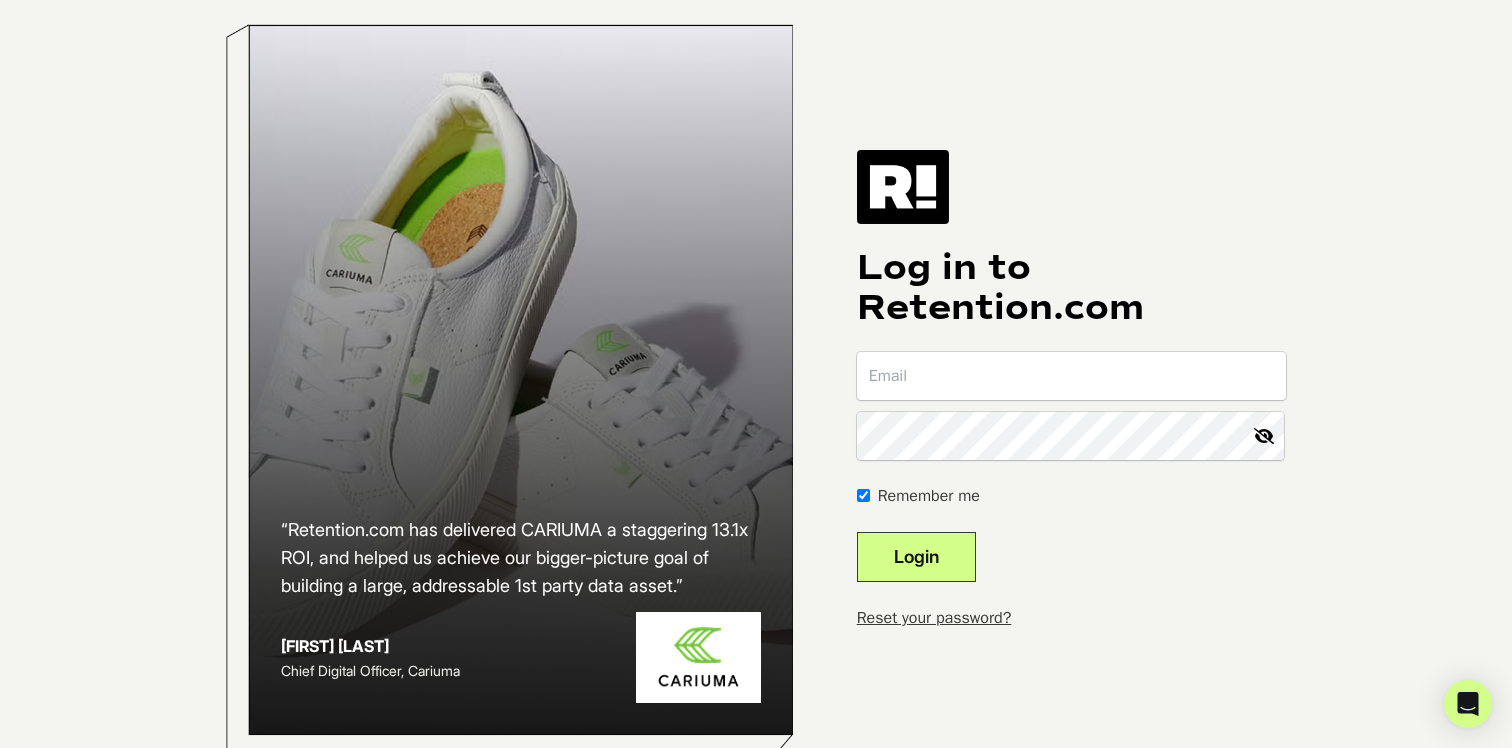 click at bounding box center (1071, 376) 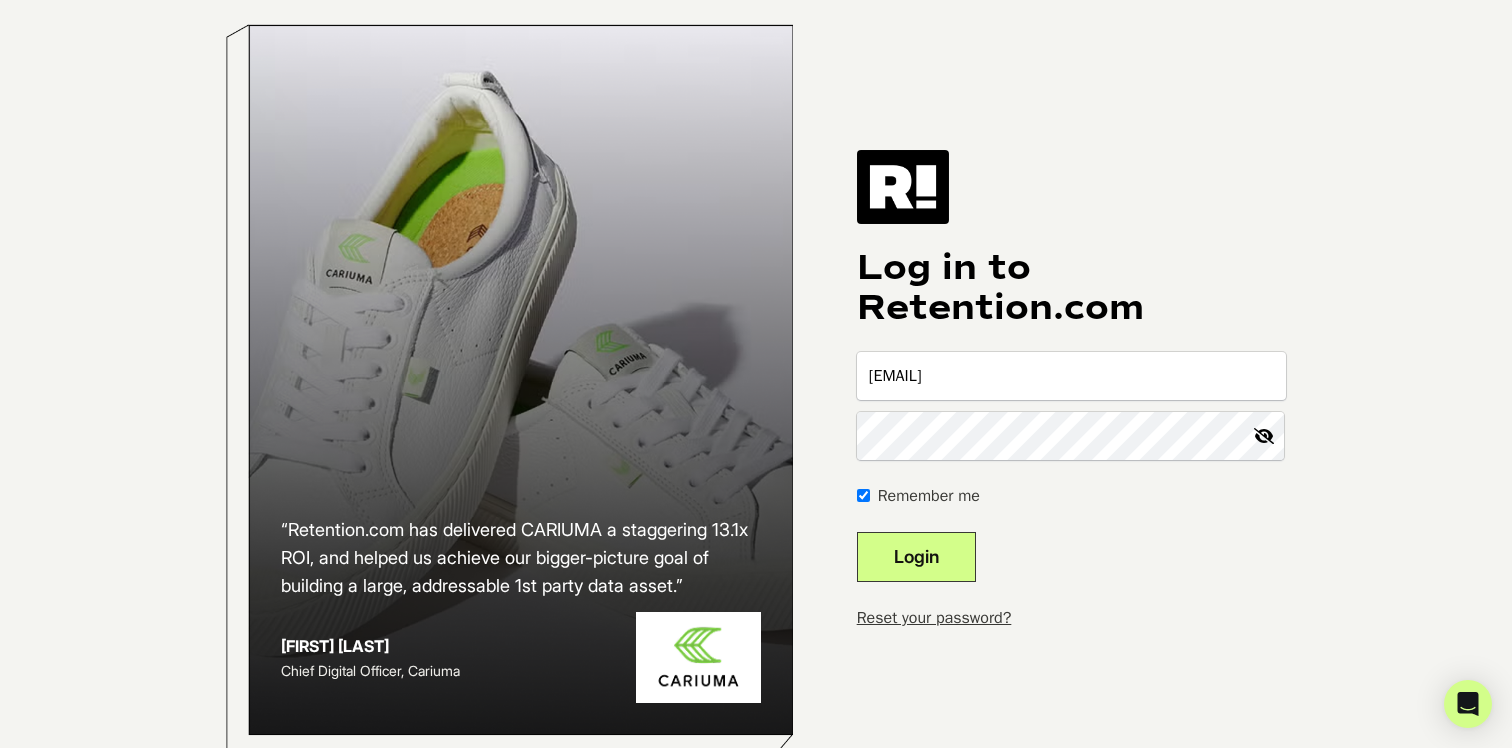 click on "Login" at bounding box center [916, 557] 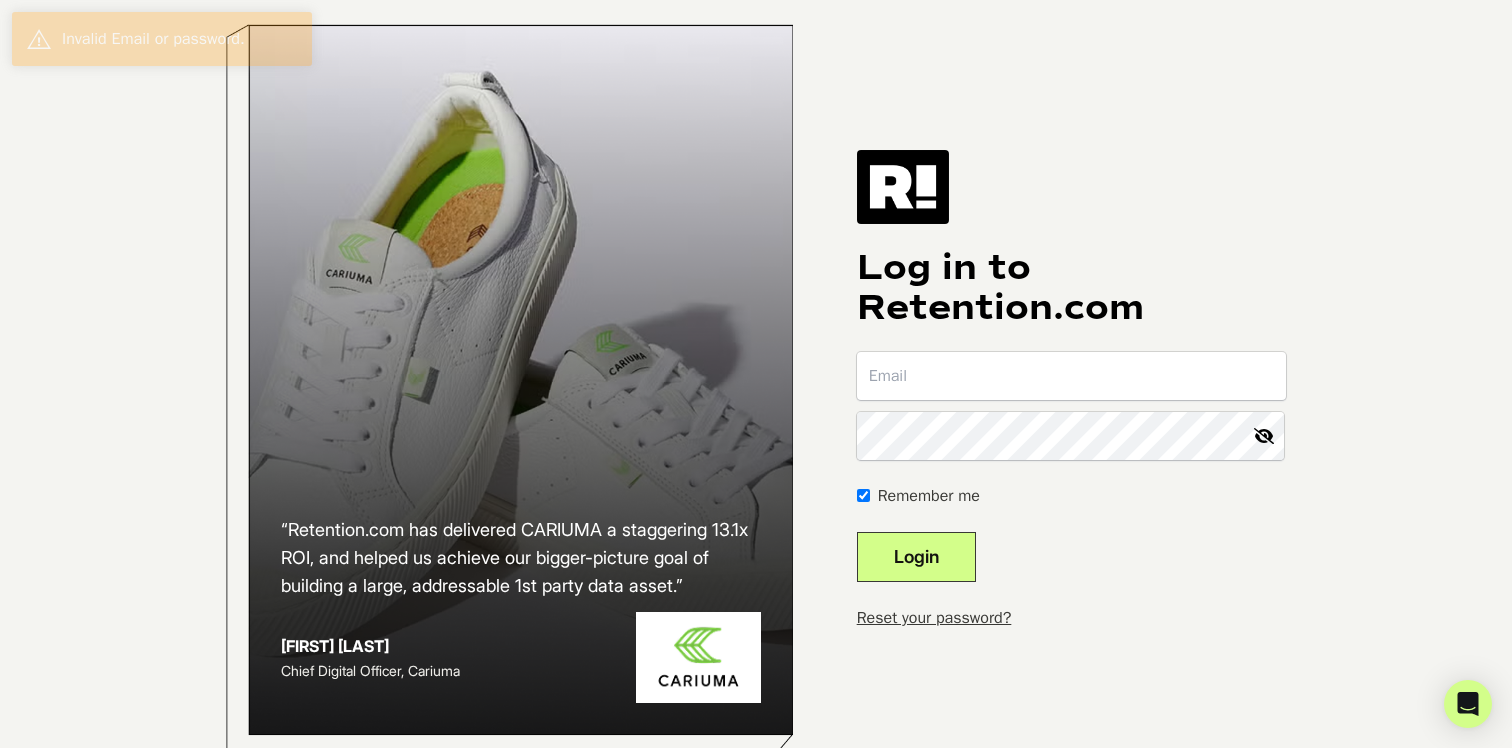 scroll, scrollTop: 0, scrollLeft: 0, axis: both 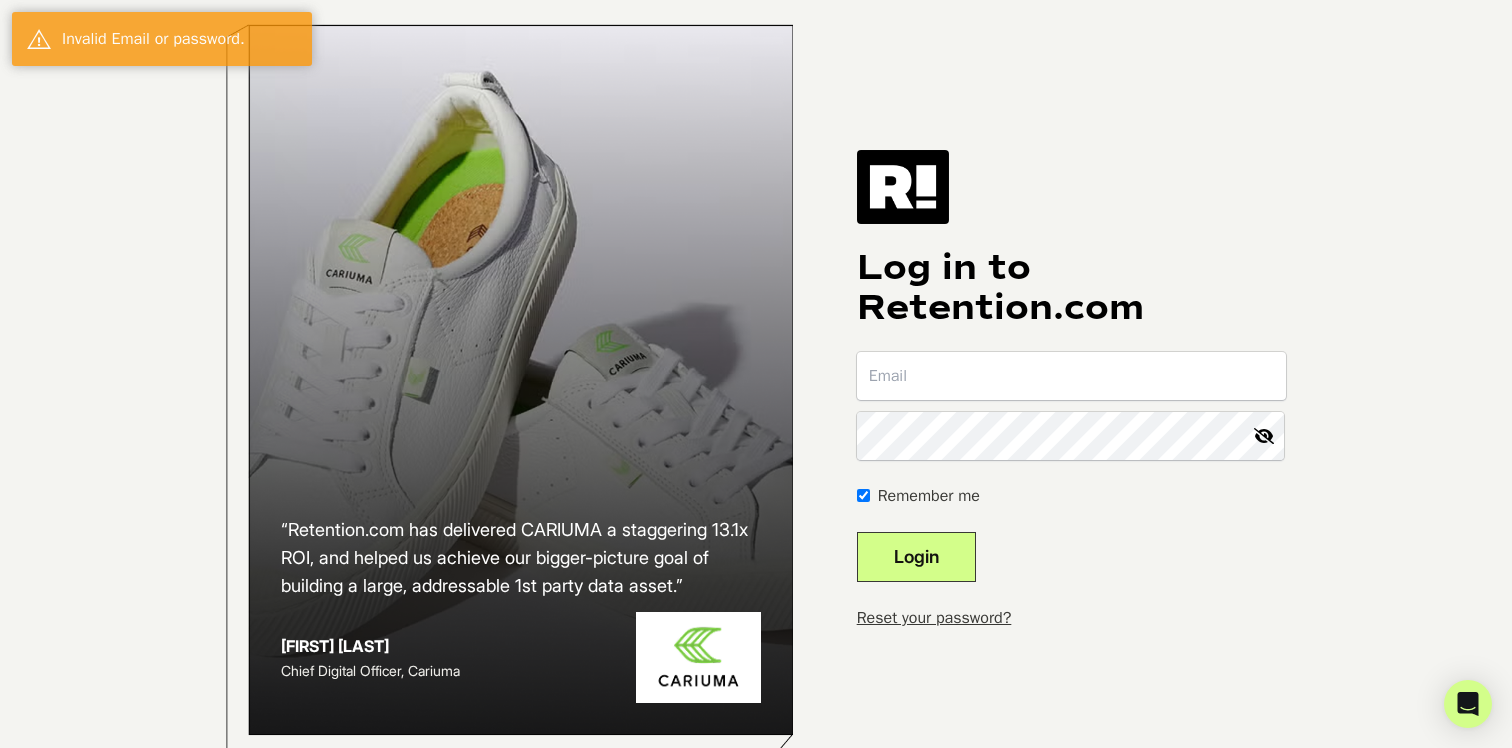click at bounding box center (1071, 376) 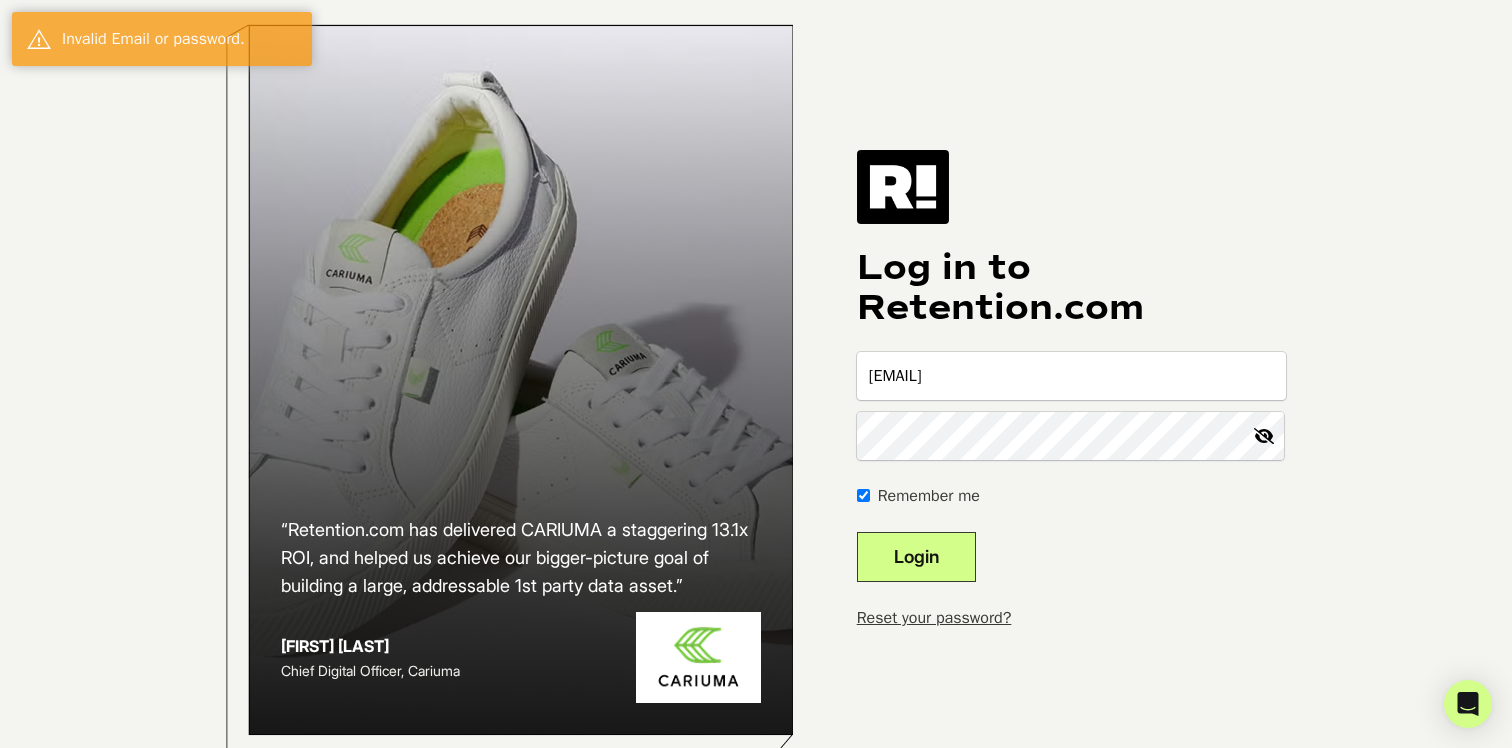 click on "Login" at bounding box center (916, 557) 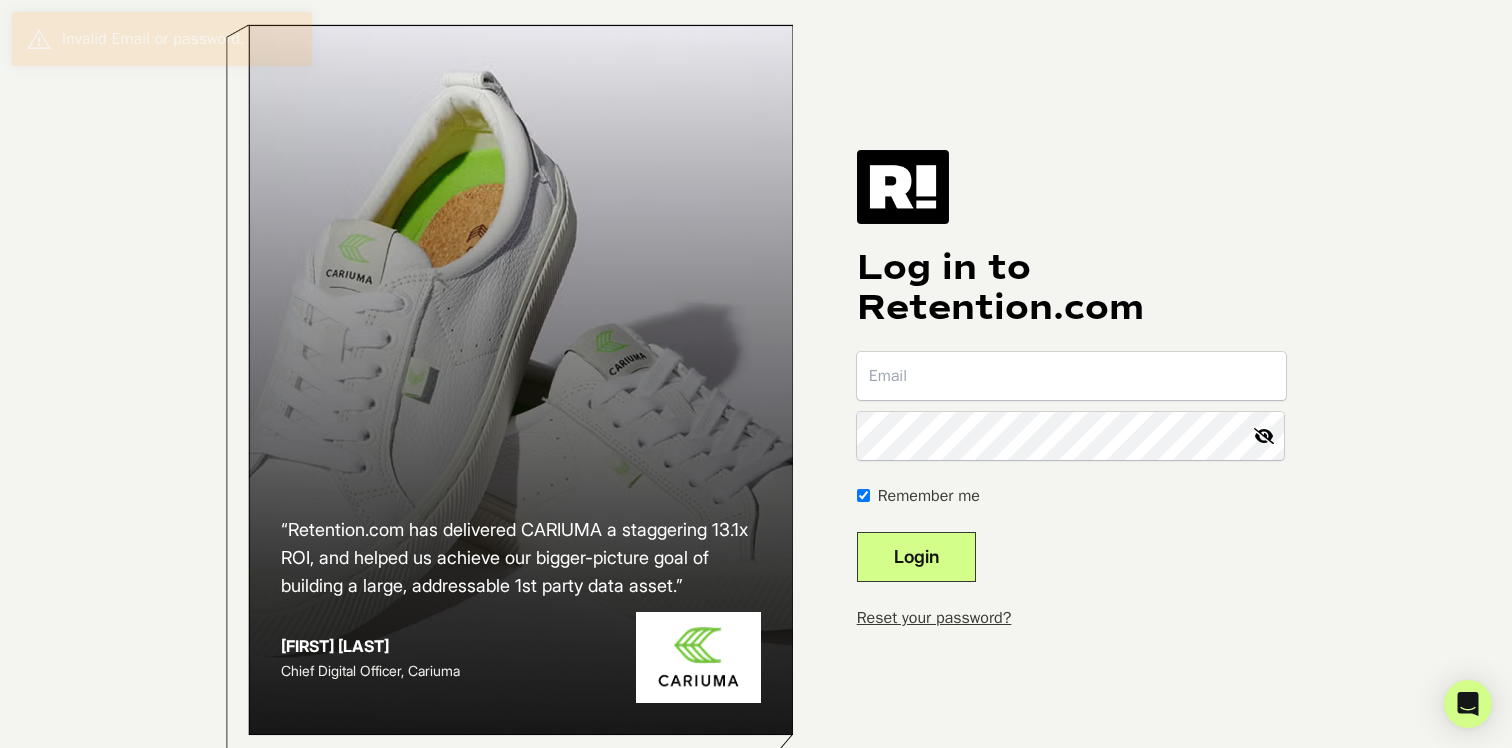 scroll, scrollTop: 0, scrollLeft: 0, axis: both 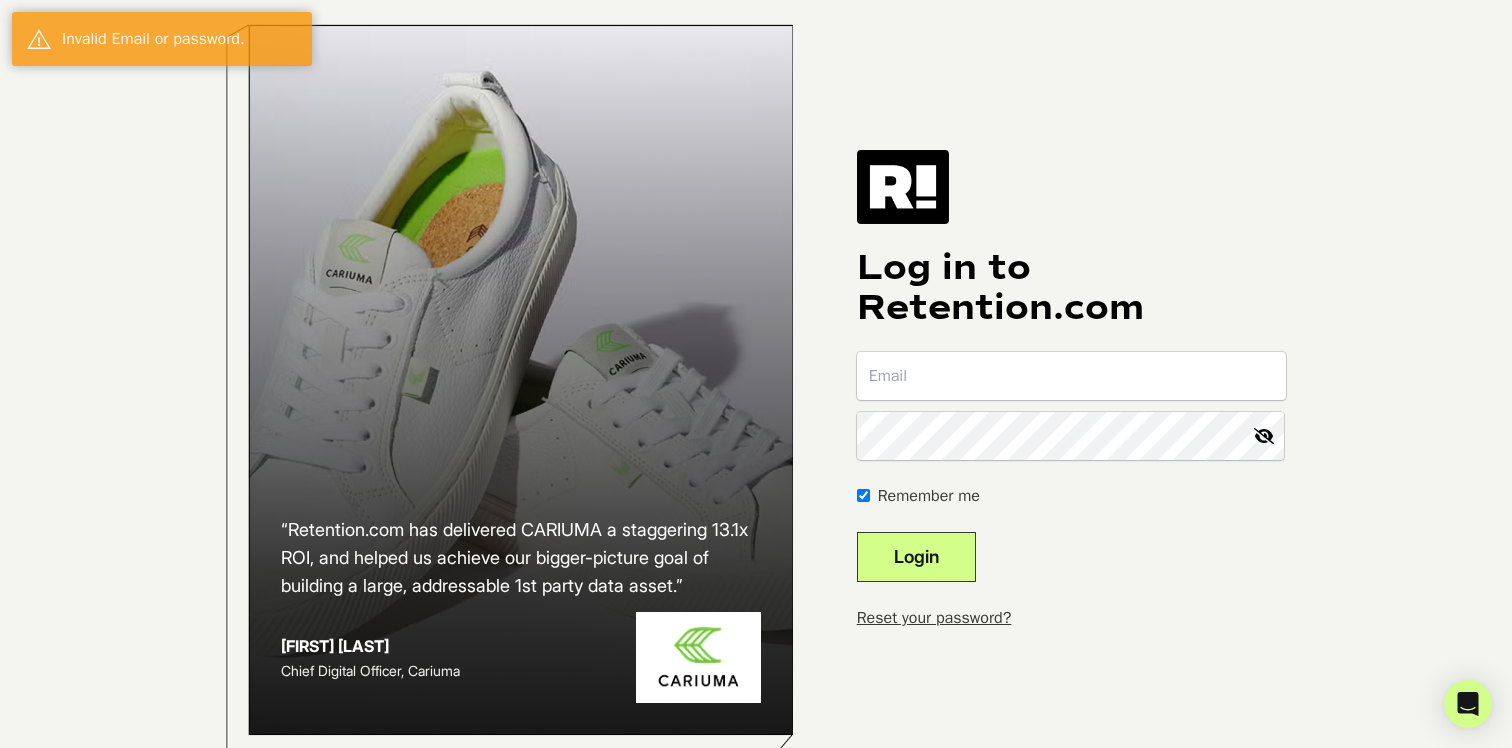 click at bounding box center (1071, 376) 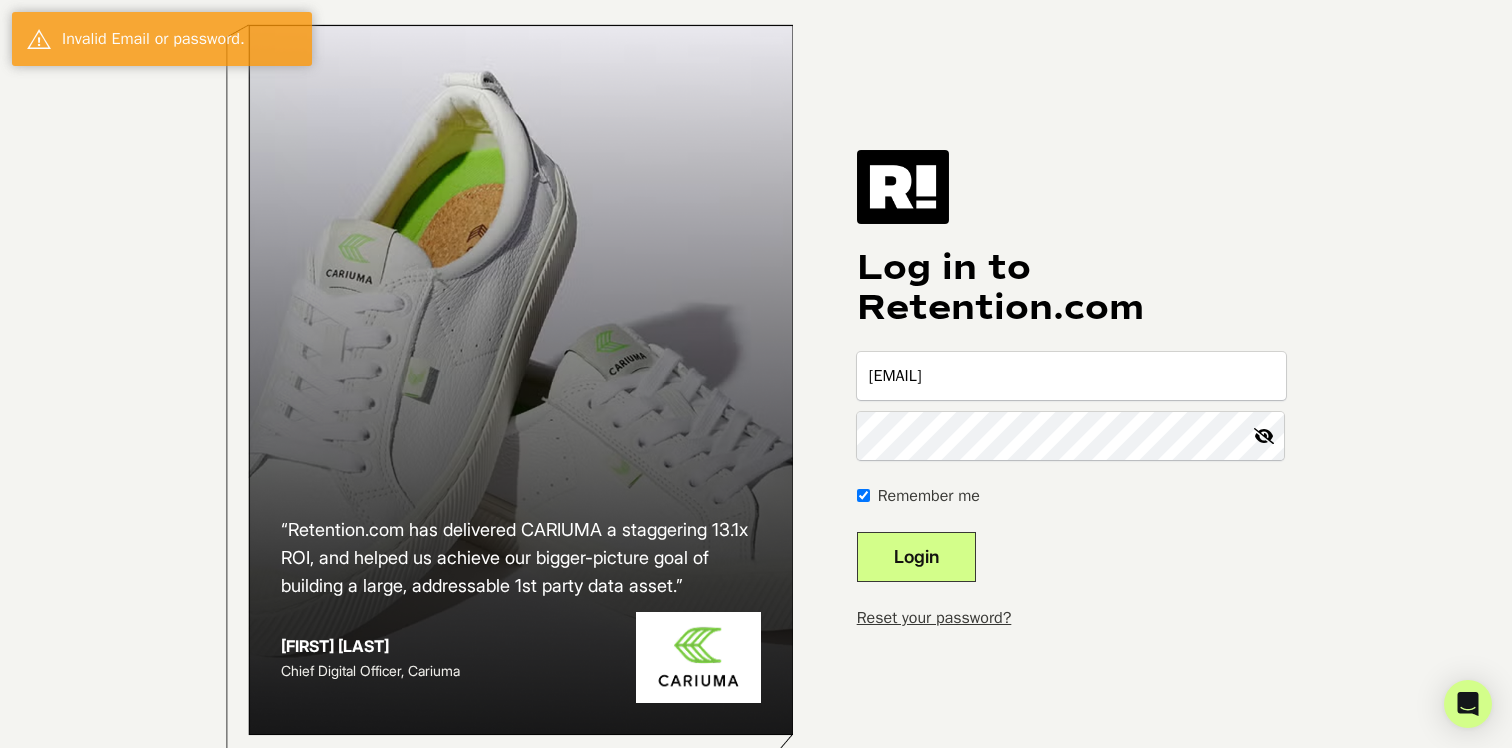 click on "Reset your password?" at bounding box center [934, 618] 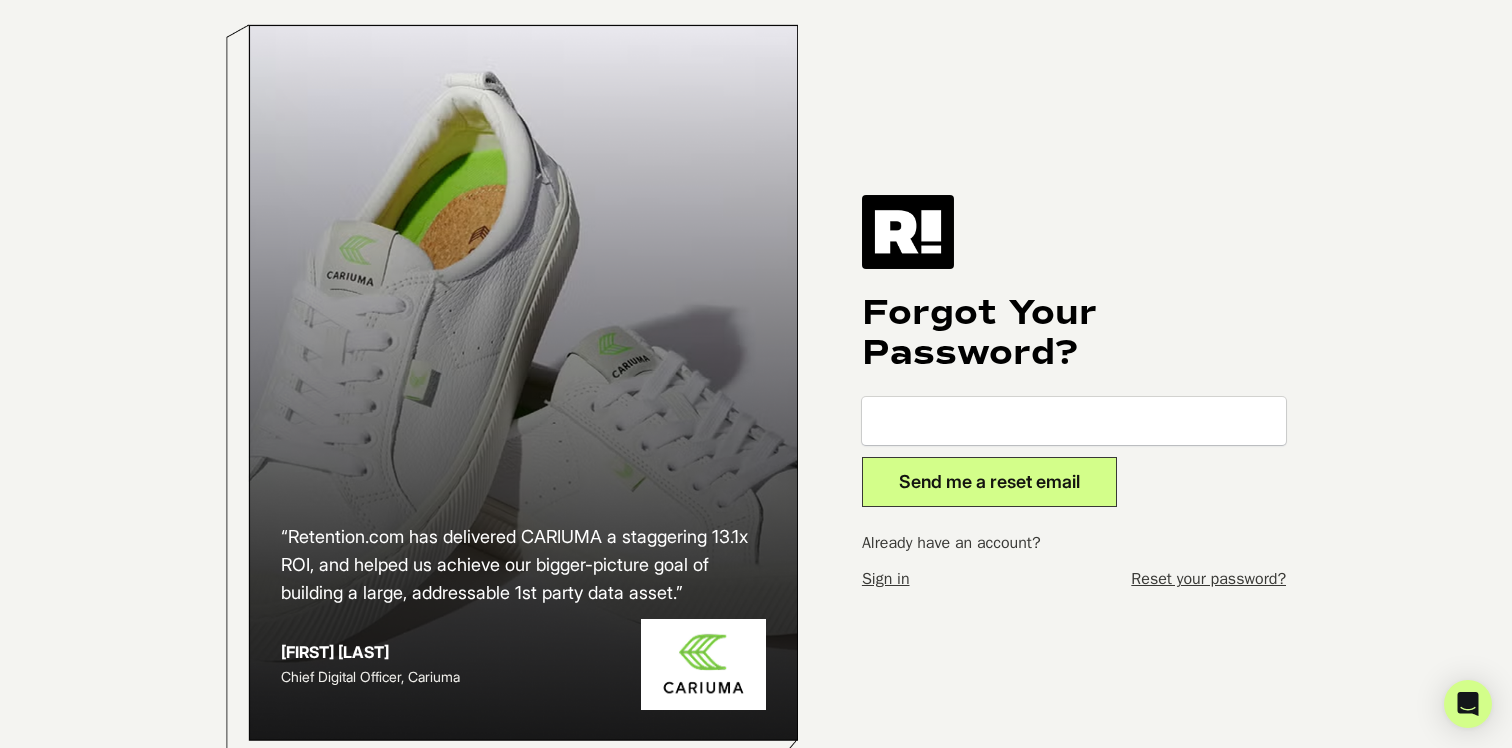 scroll, scrollTop: 0, scrollLeft: 0, axis: both 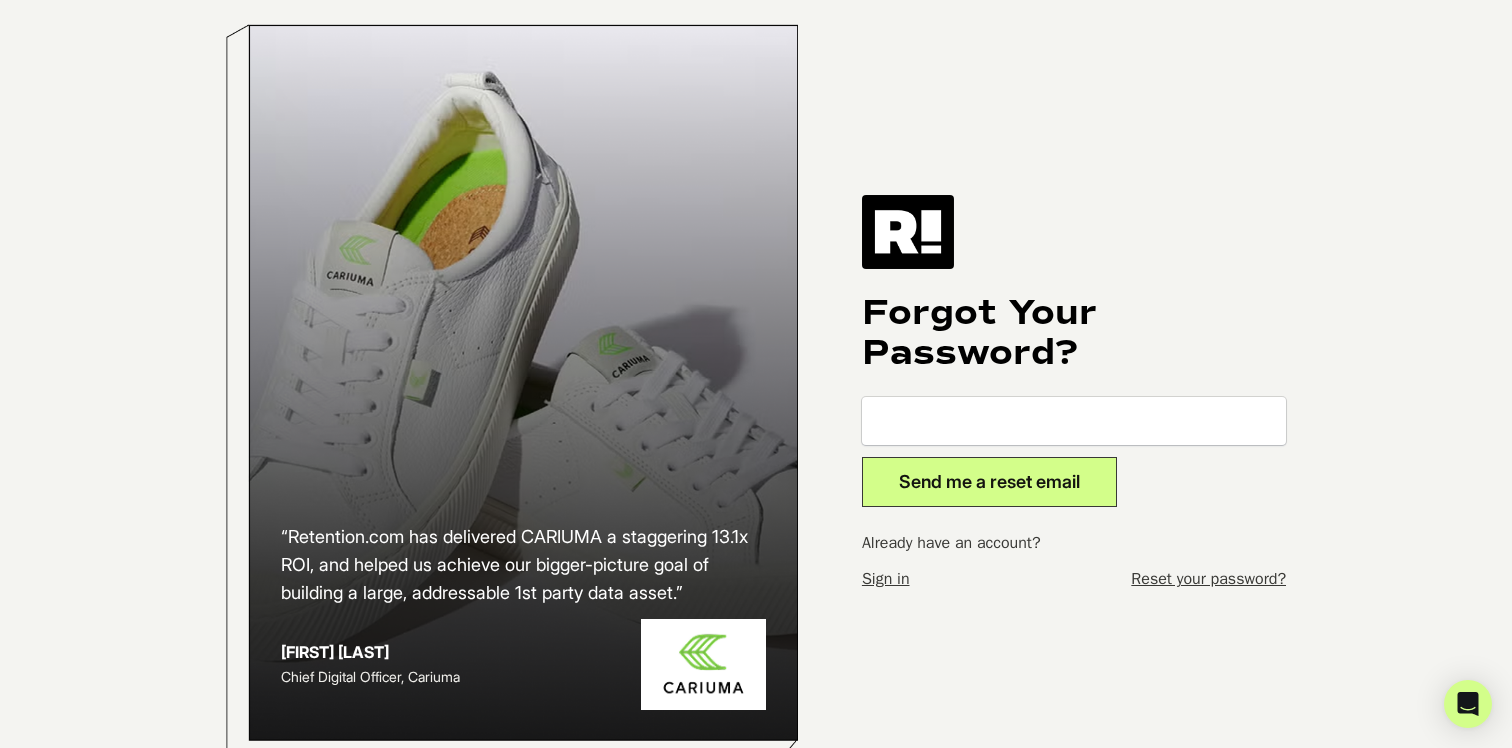 click at bounding box center [1074, 421] 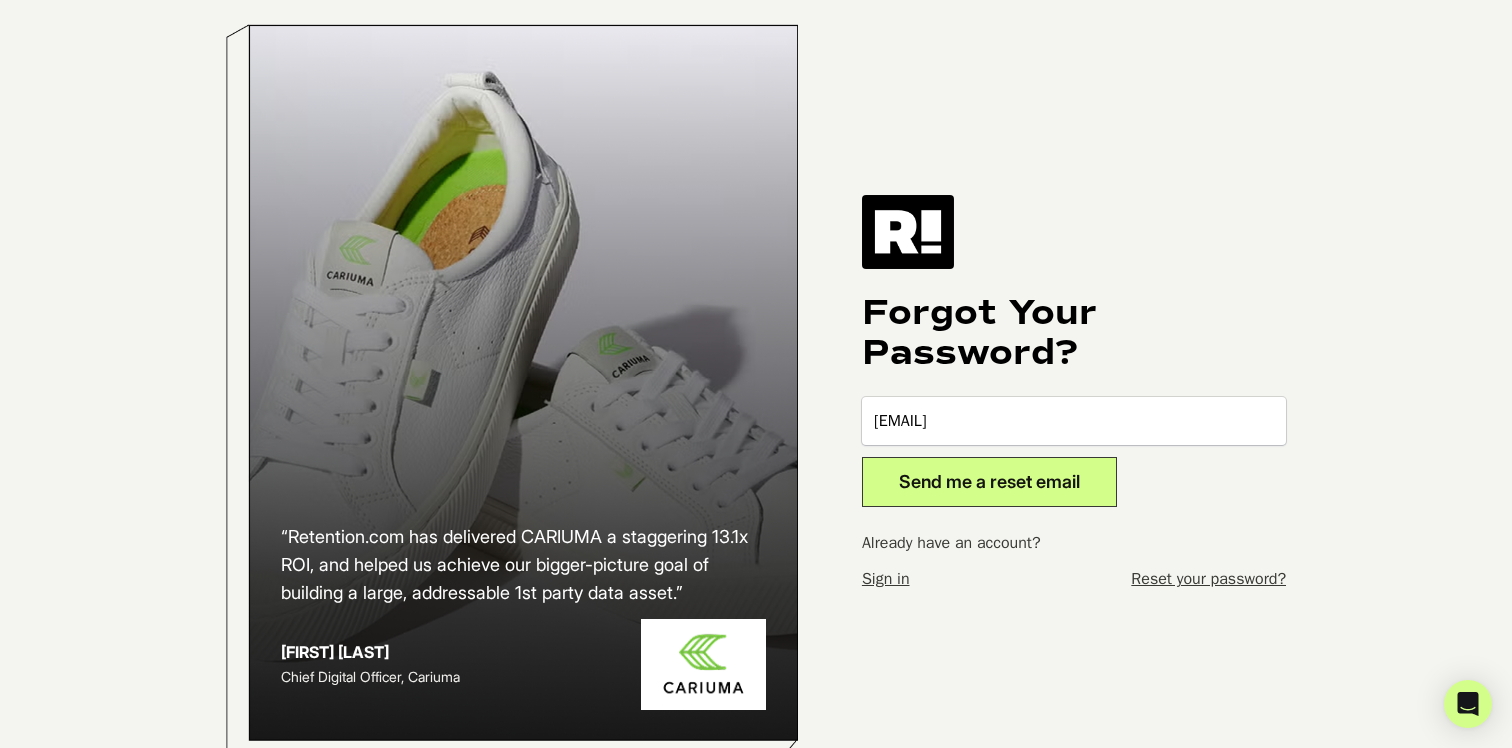 click on "Send me a reset email" at bounding box center [989, 482] 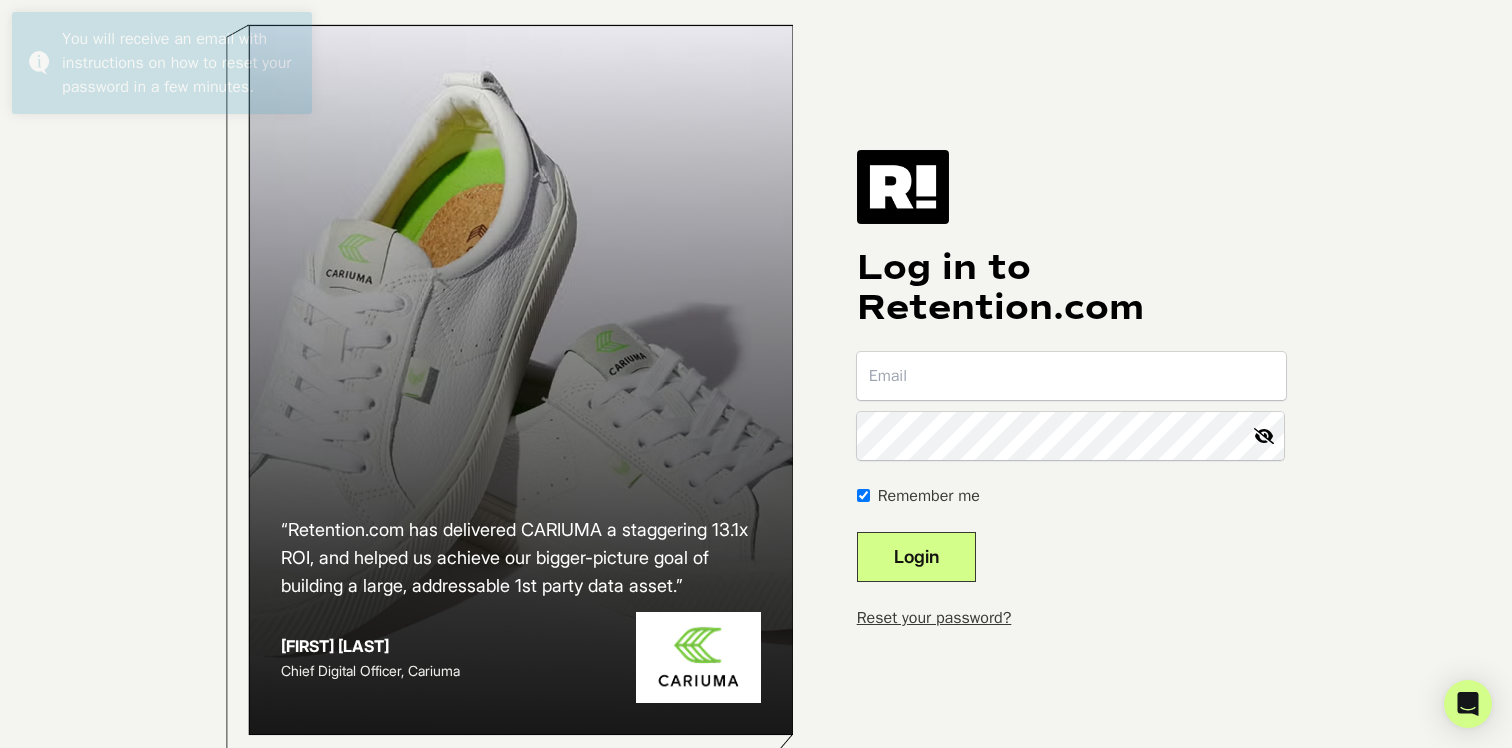 scroll, scrollTop: 0, scrollLeft: 0, axis: both 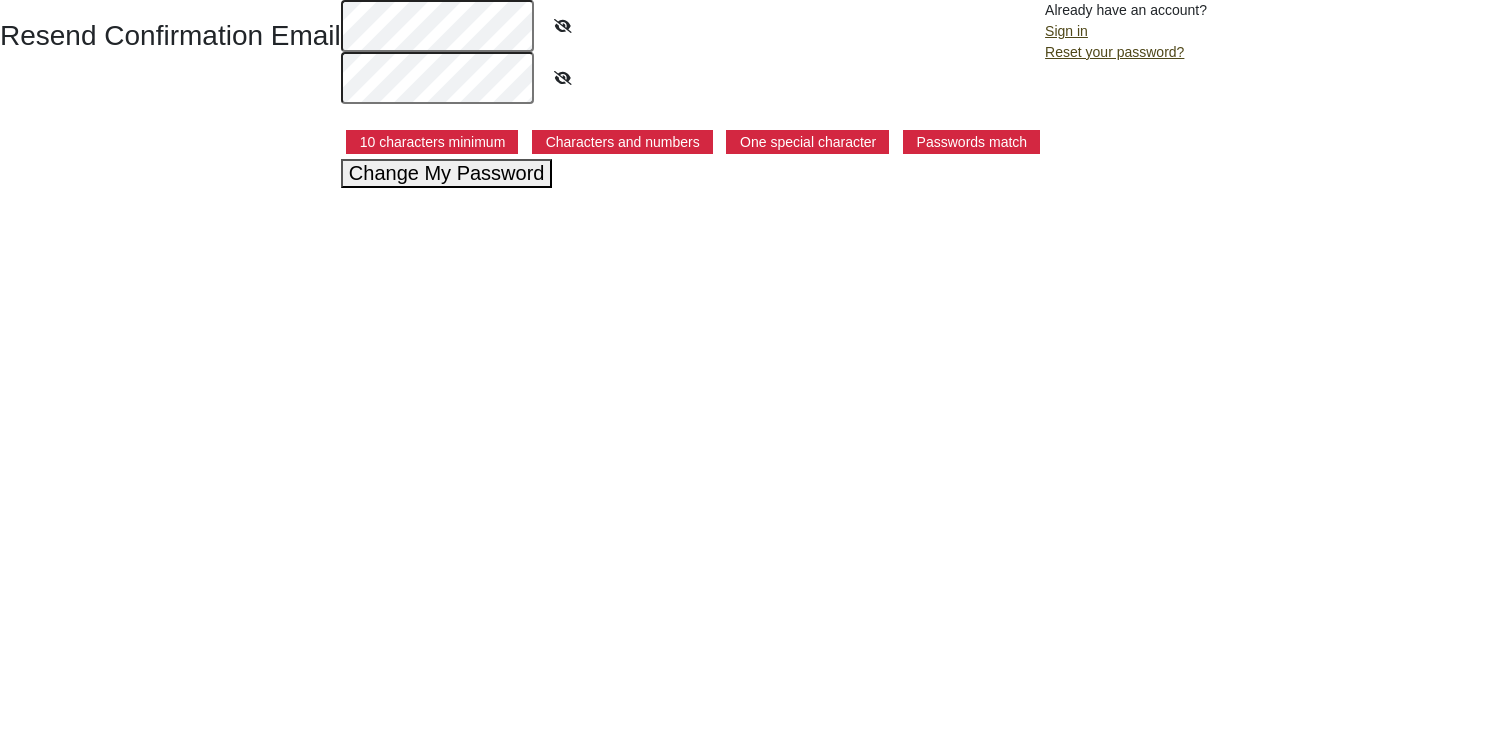 click at bounding box center [526, 26] 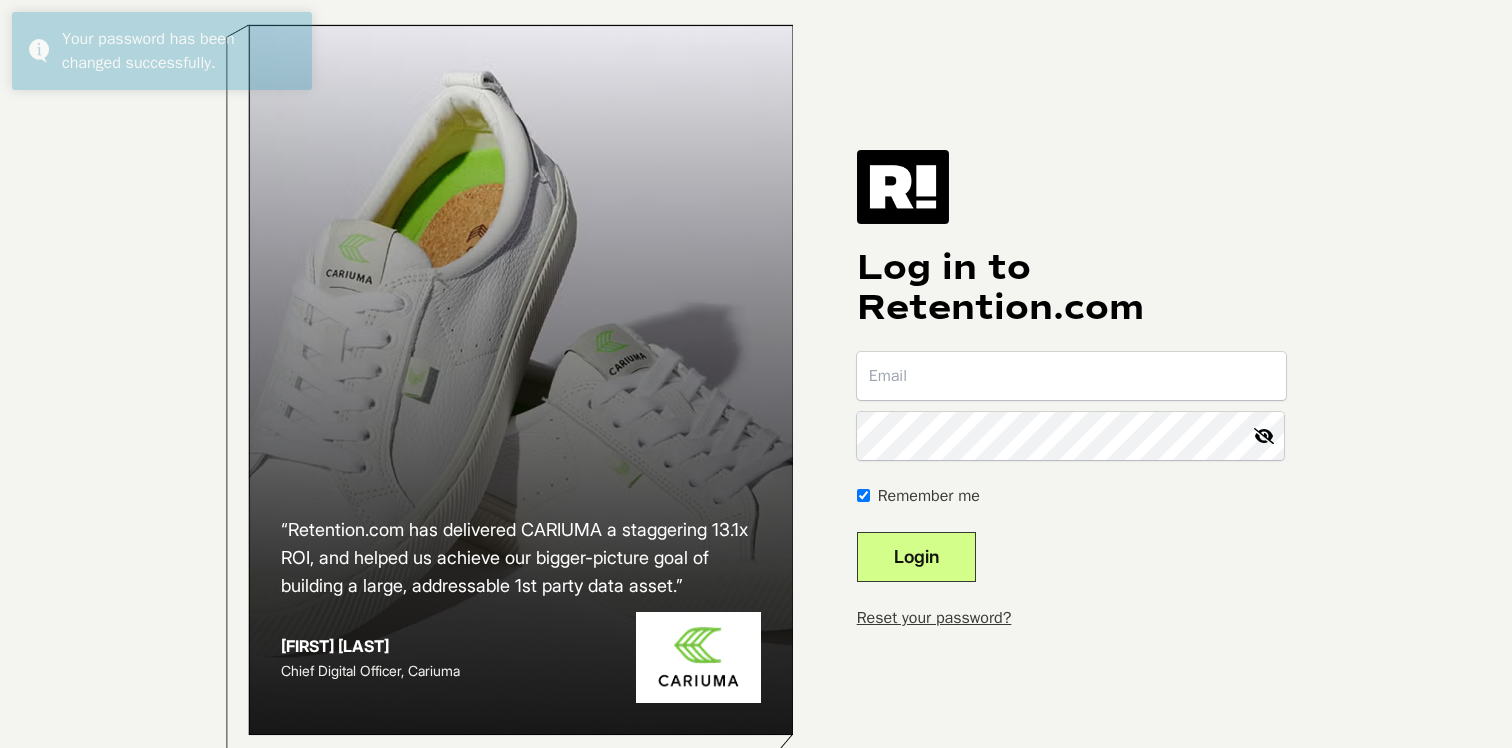scroll, scrollTop: 0, scrollLeft: 0, axis: both 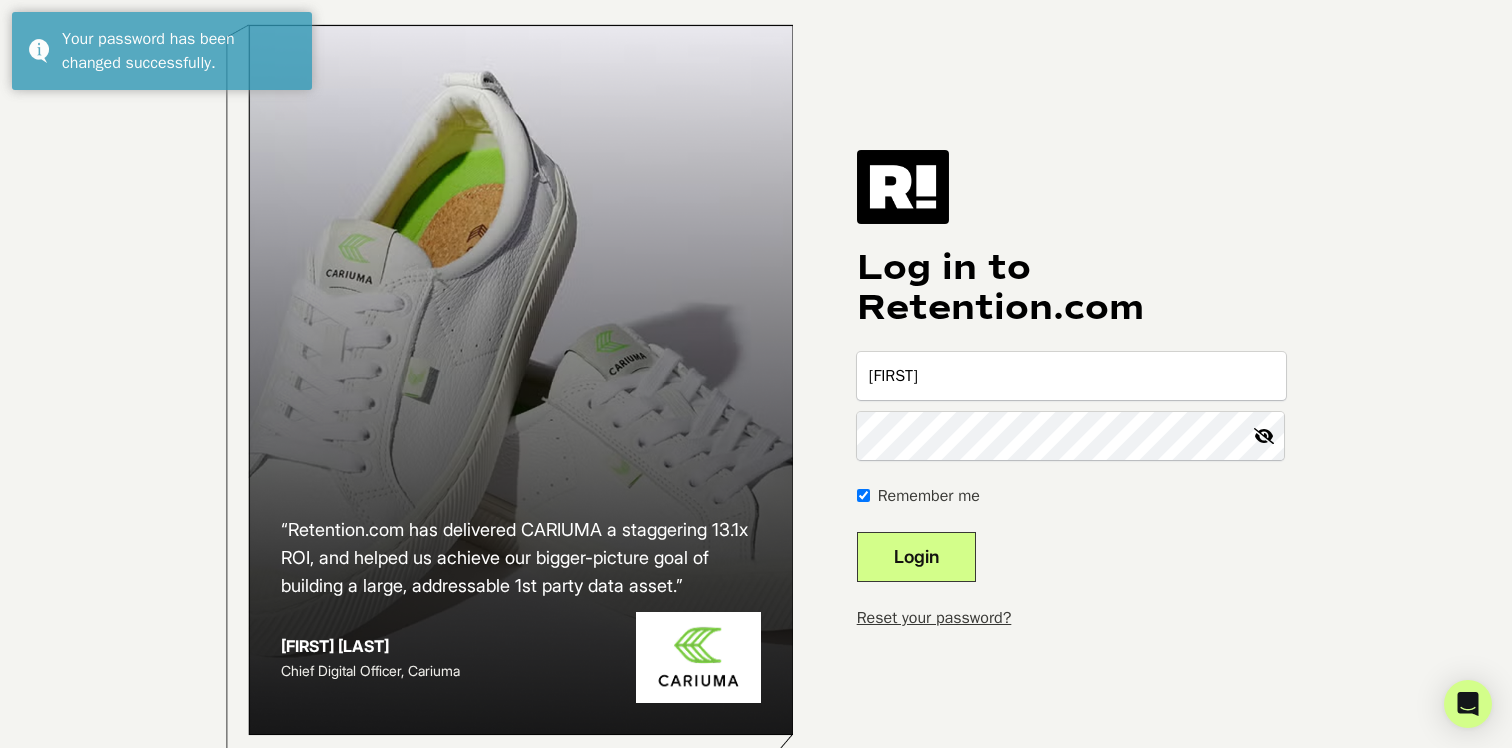 type on "[EMAIL]" 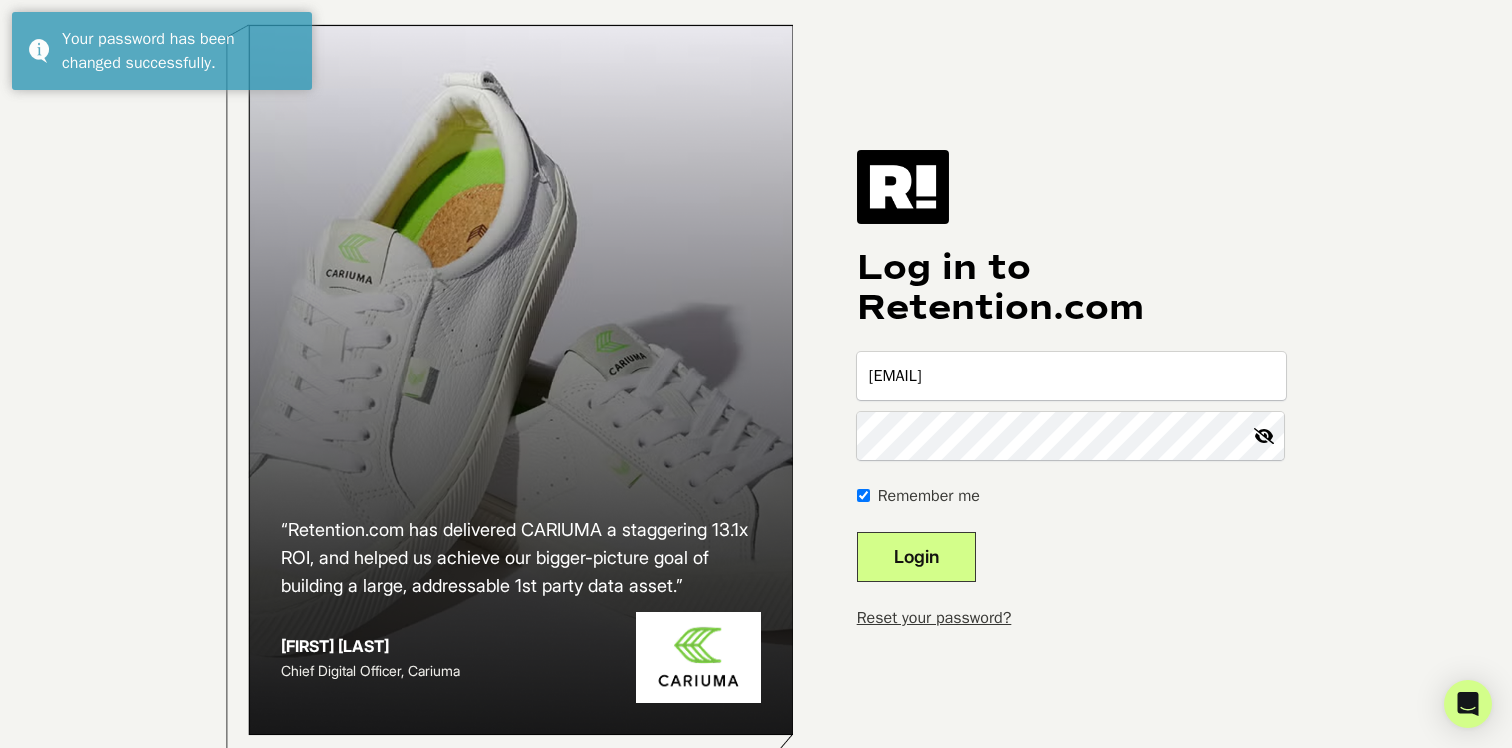 click at bounding box center (1260, 436) 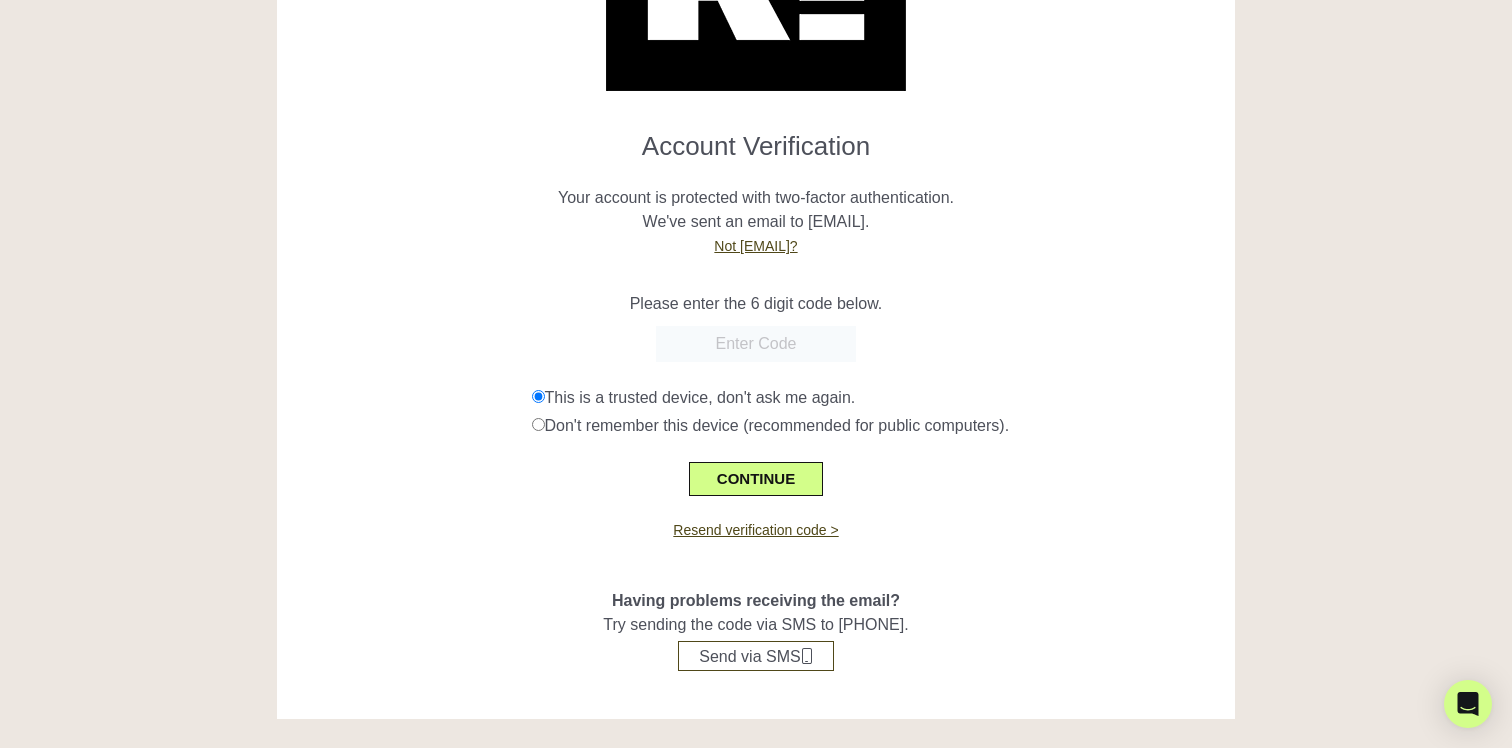 scroll, scrollTop: 224, scrollLeft: 0, axis: vertical 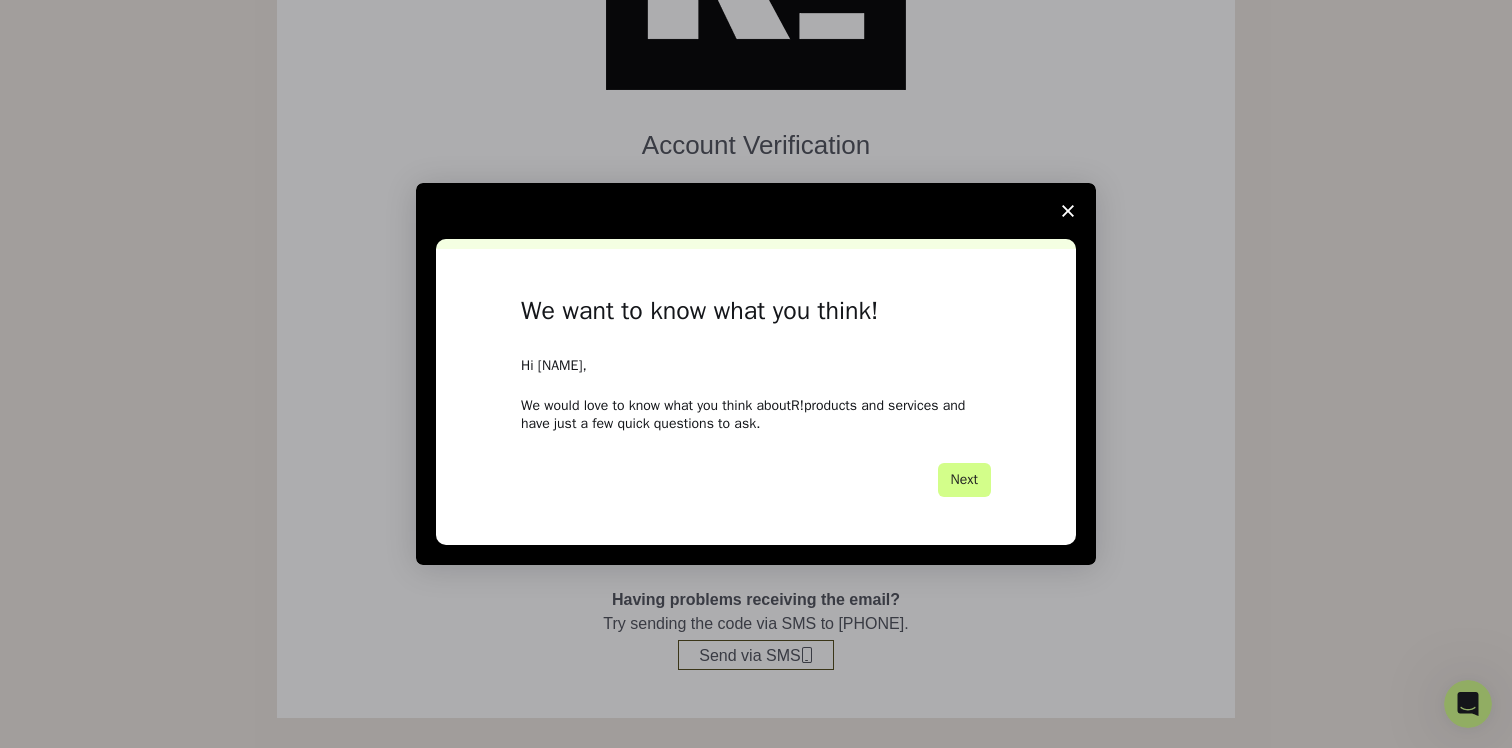 click at bounding box center (1068, 211) 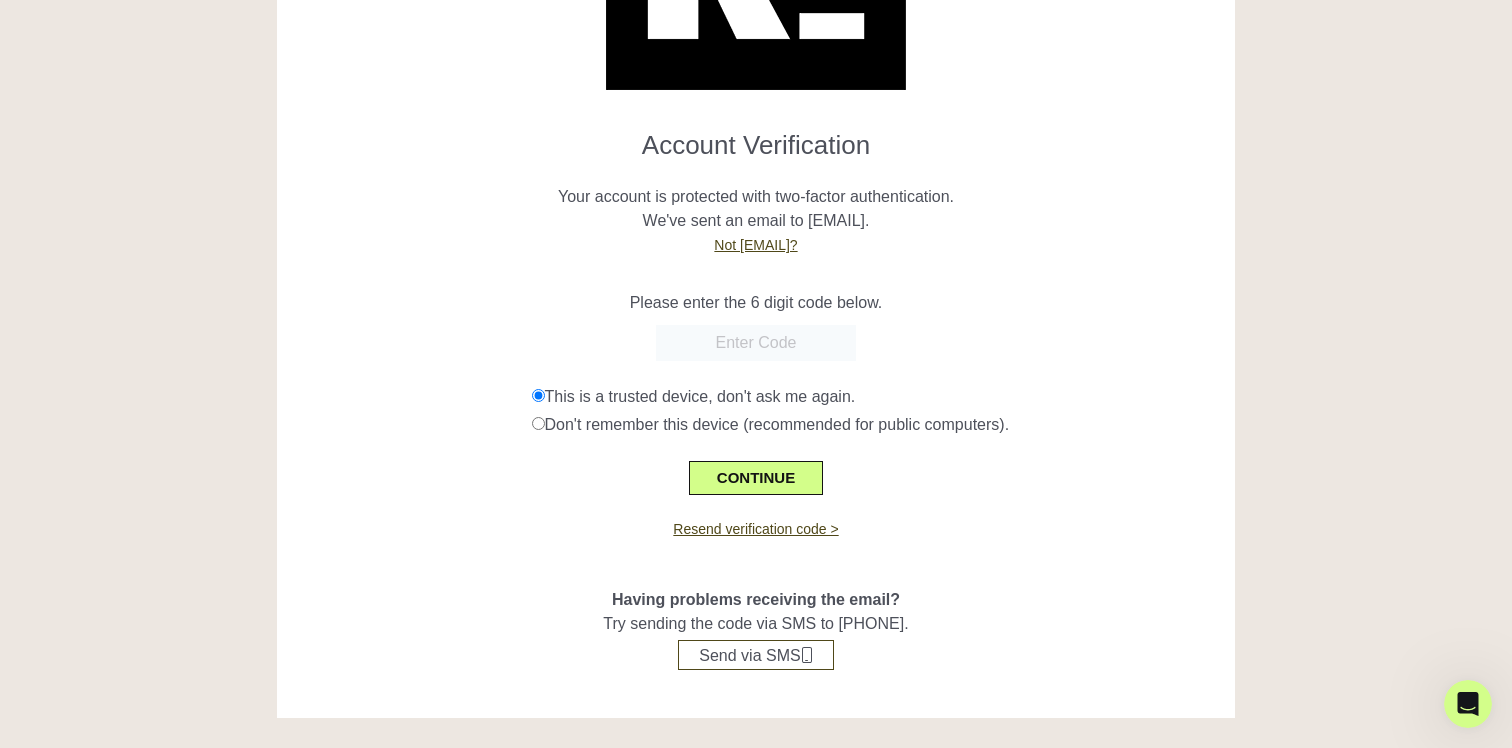 click at bounding box center [756, 343] 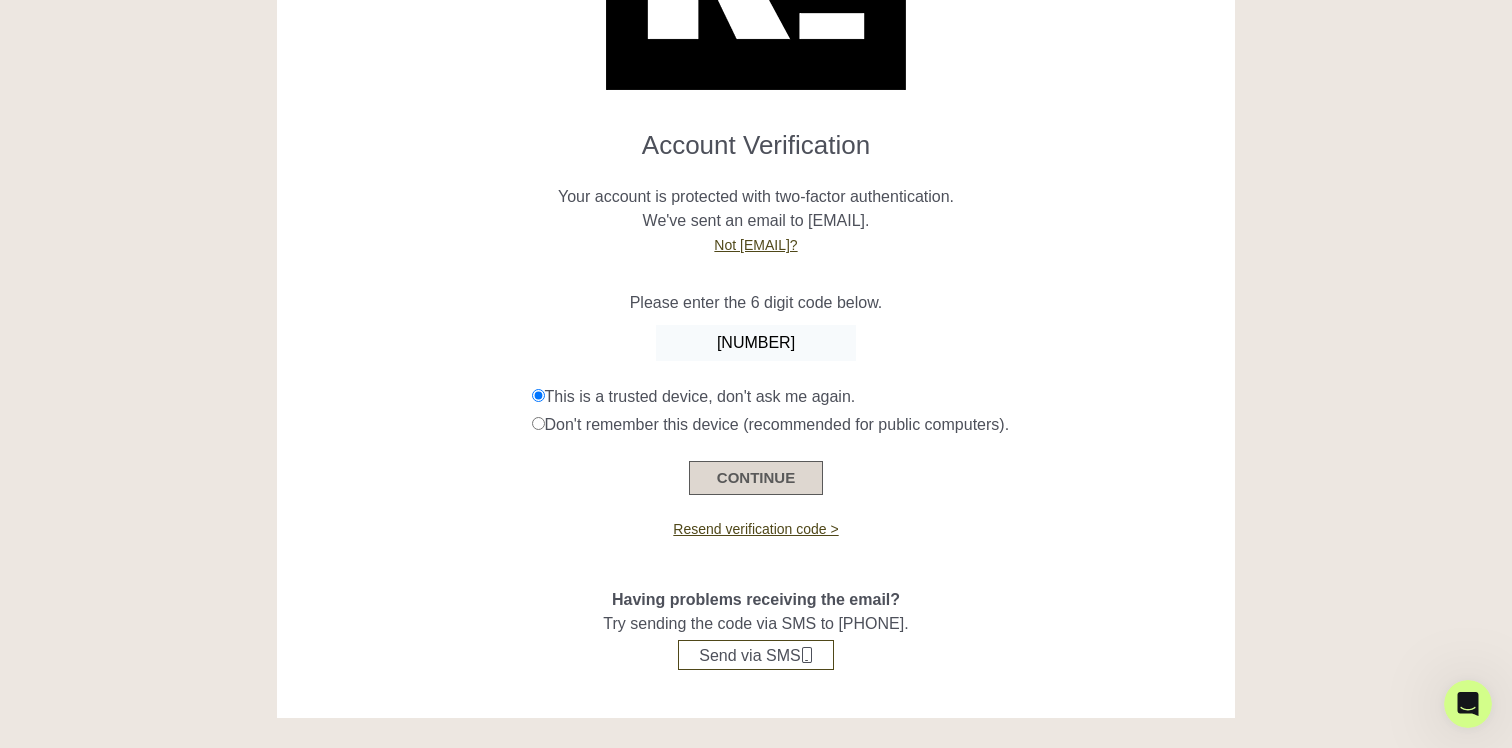 type on "[NUMBER]" 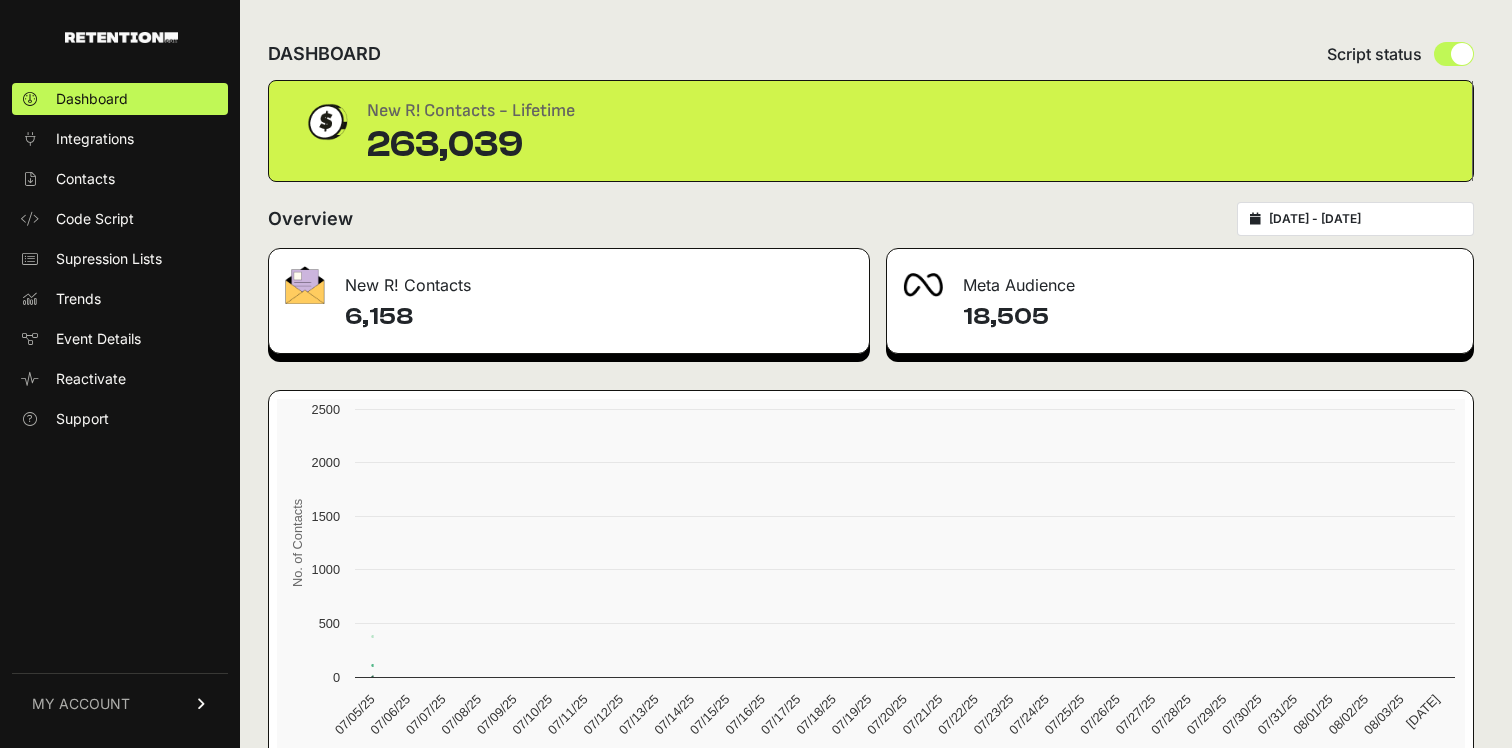 scroll, scrollTop: 0, scrollLeft: 0, axis: both 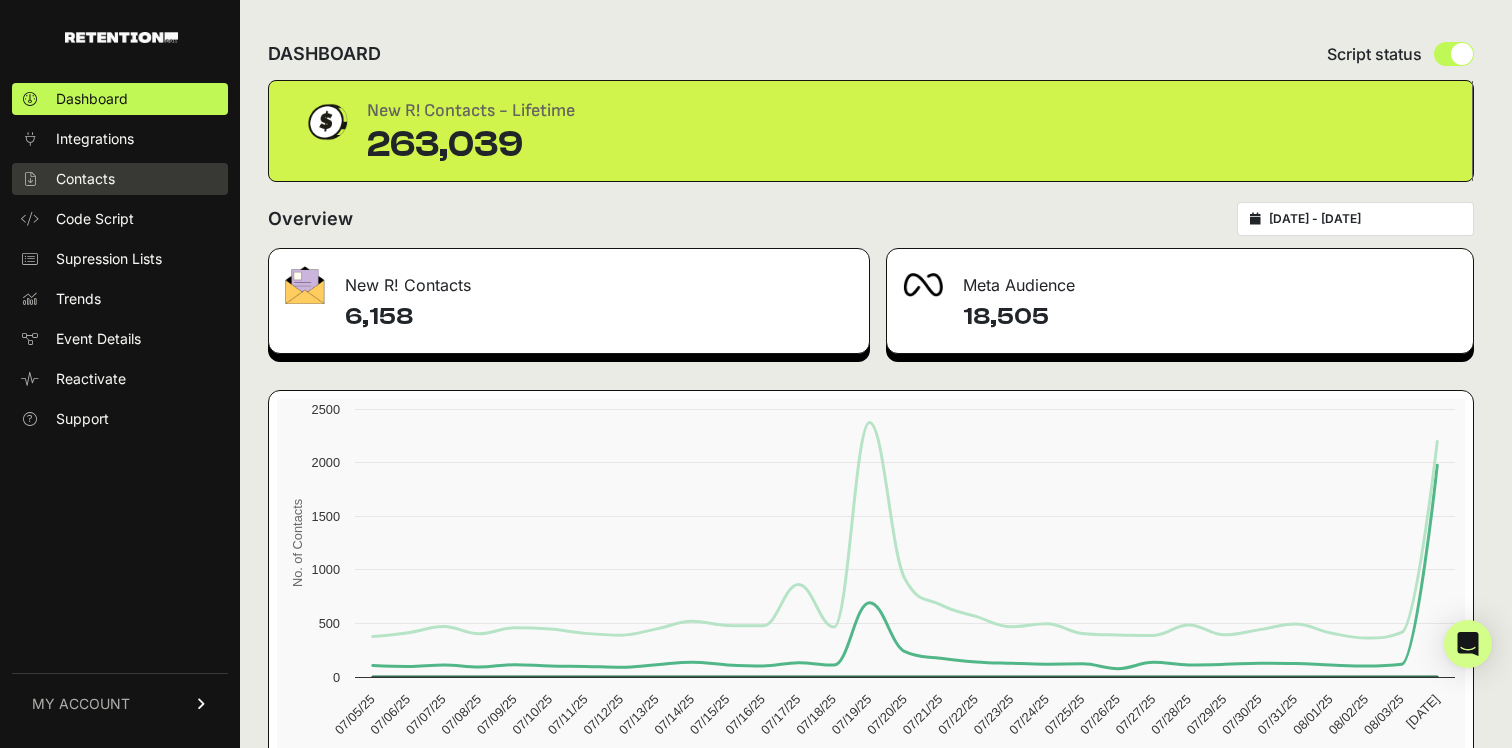 click on "Contacts" at bounding box center (85, 179) 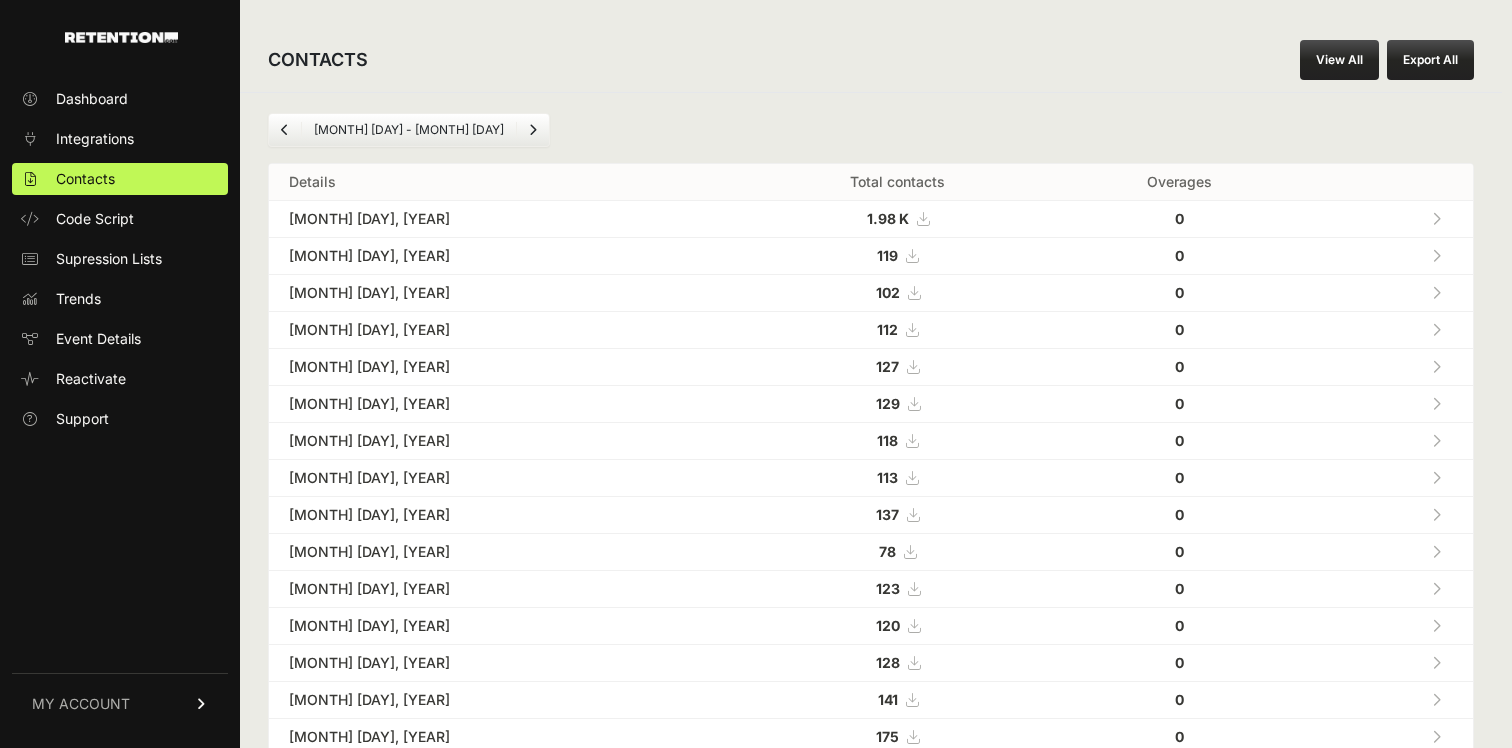 scroll, scrollTop: 0, scrollLeft: 0, axis: both 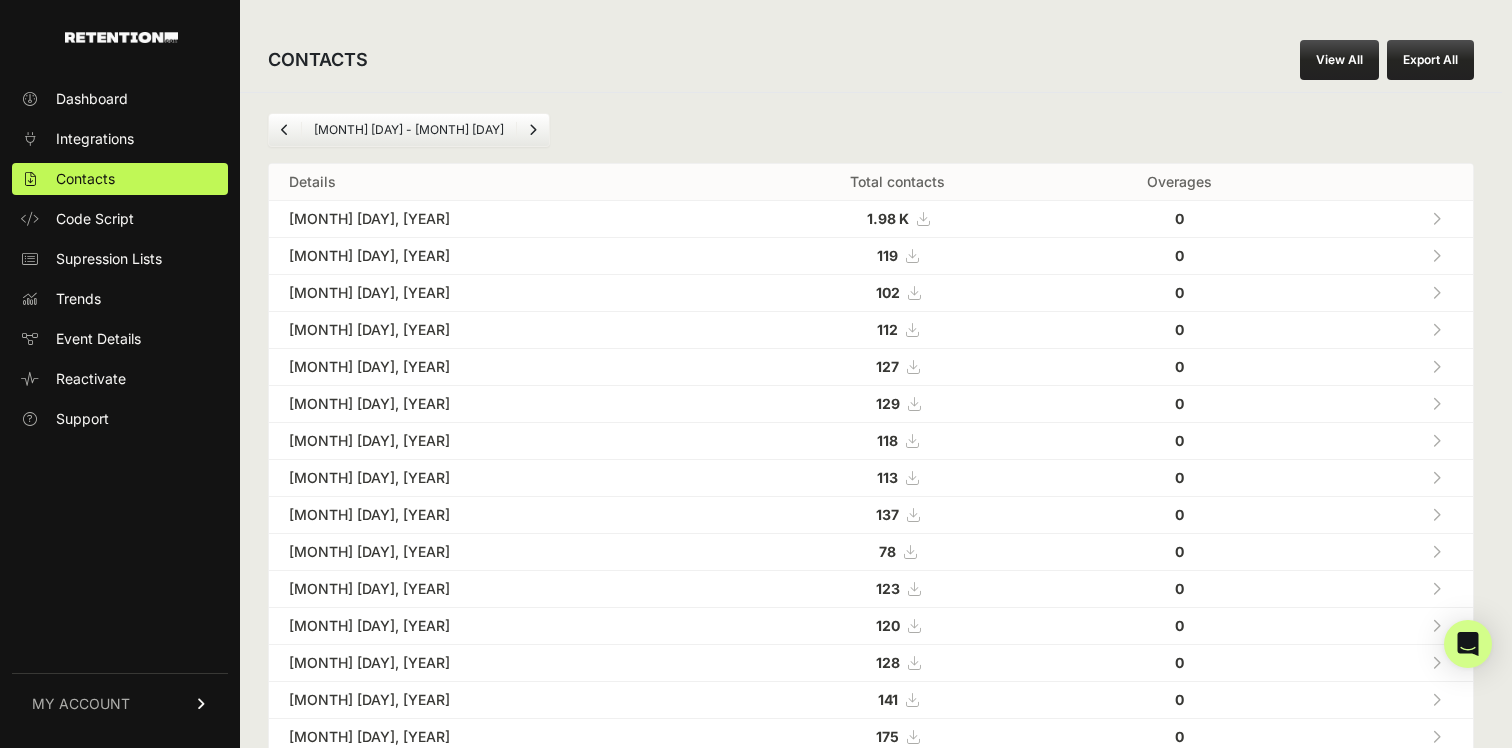 click on "MY ACCOUNT" at bounding box center (81, 704) 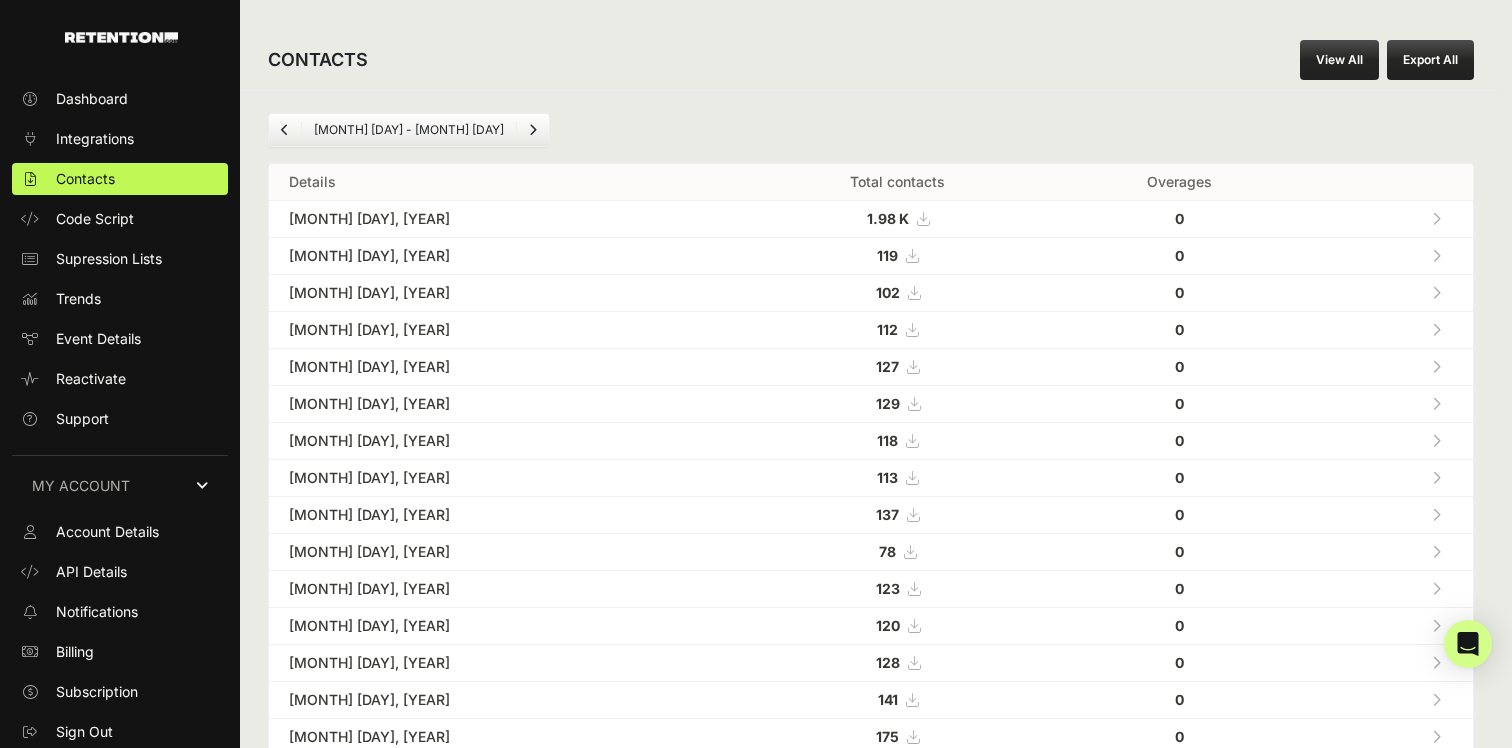 scroll, scrollTop: 2, scrollLeft: 0, axis: vertical 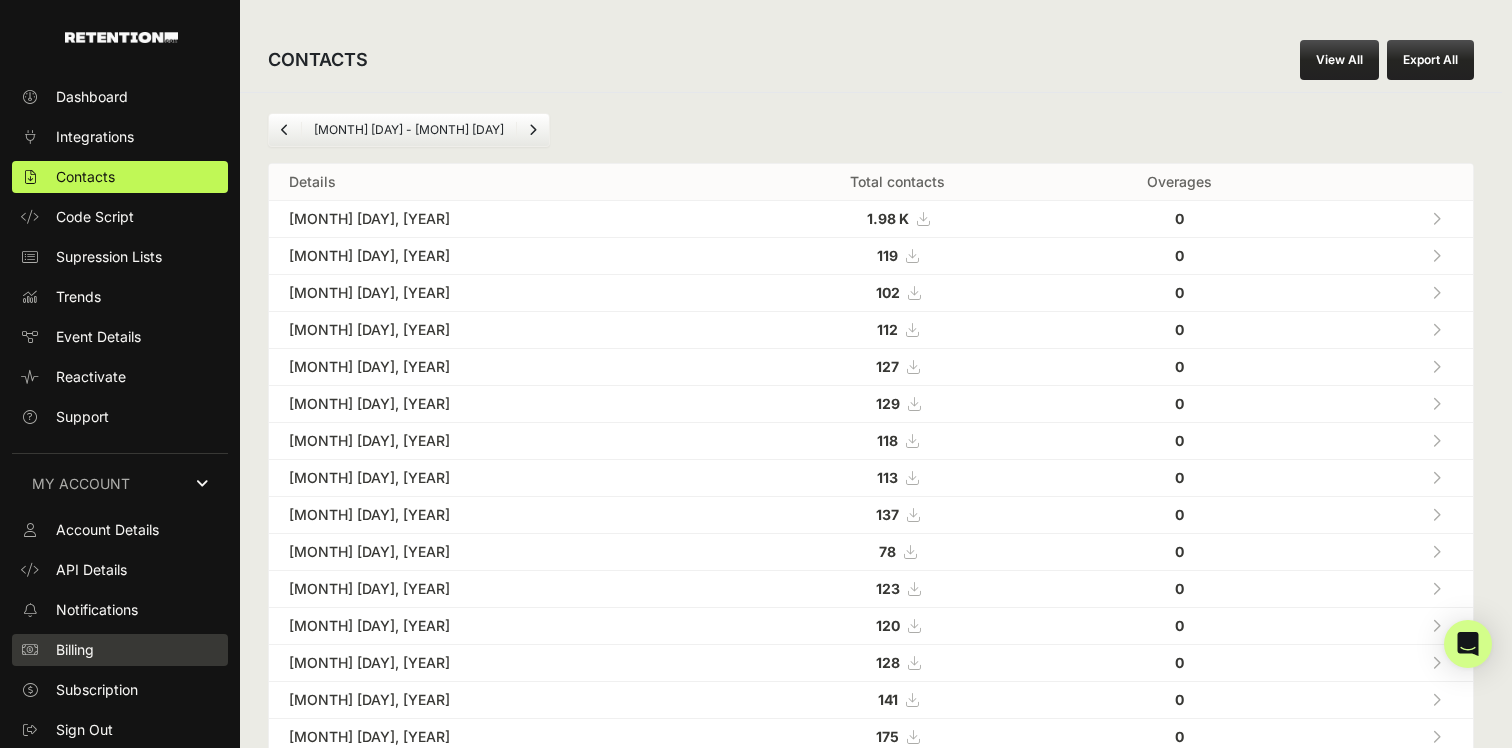 click on "Billing" at bounding box center [75, 650] 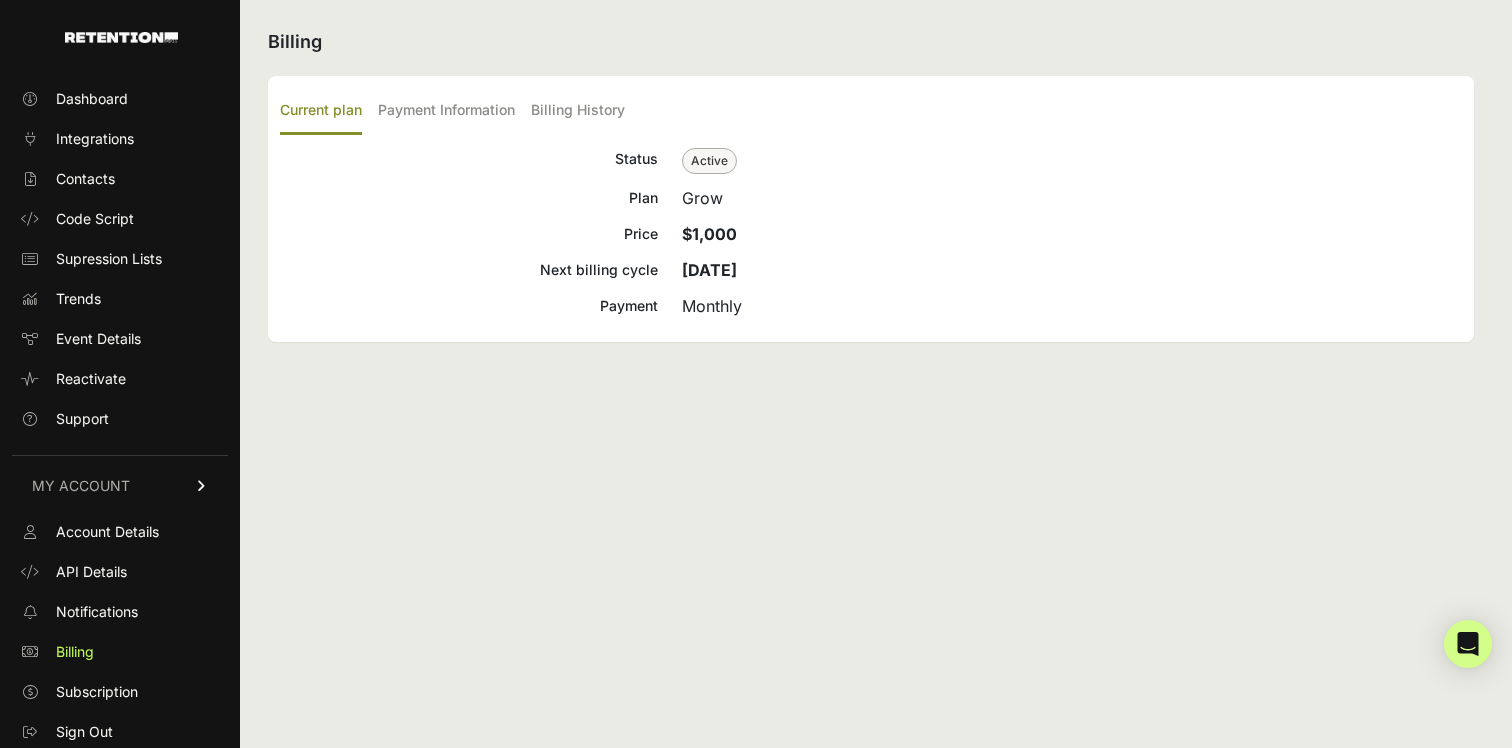 scroll, scrollTop: 0, scrollLeft: 0, axis: both 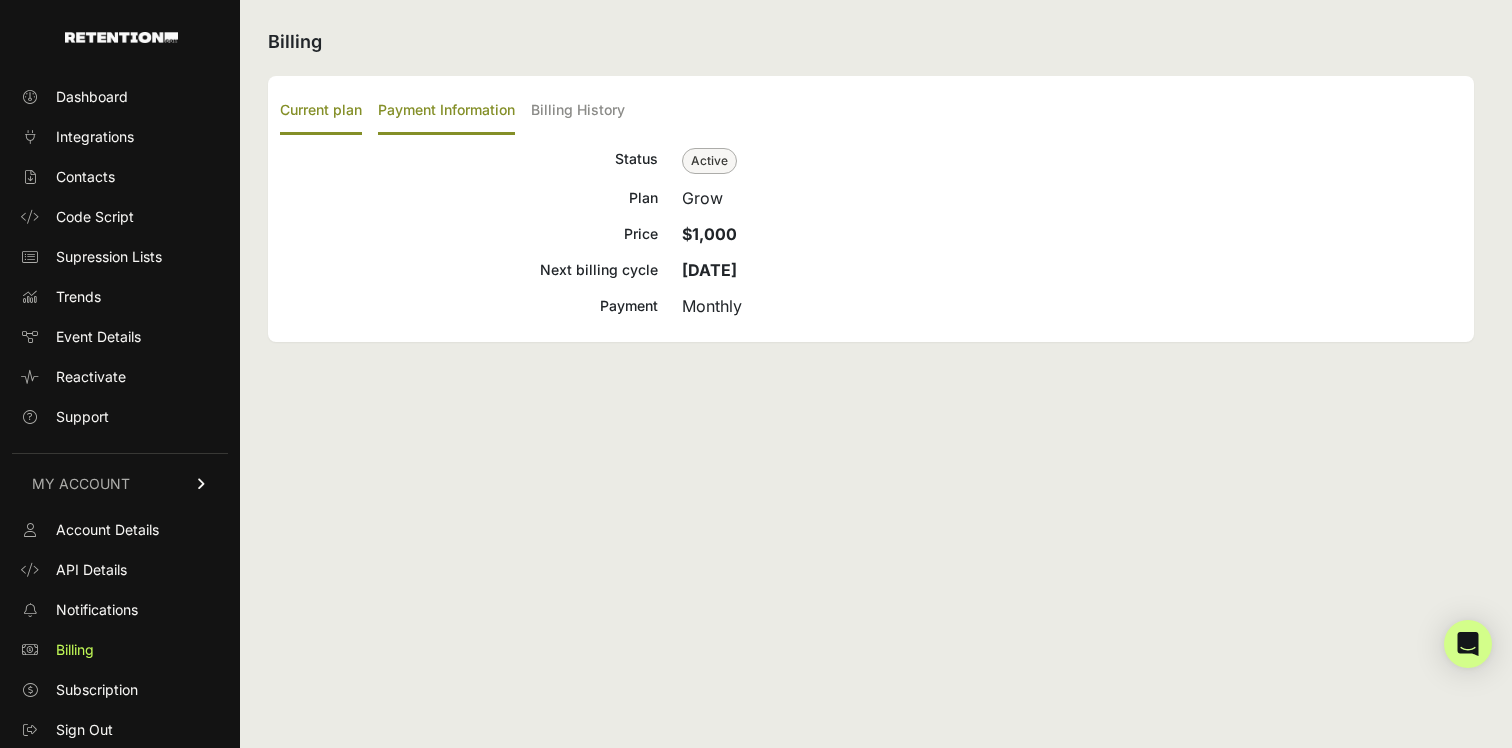 click on "Payment Information" at bounding box center [446, 111] 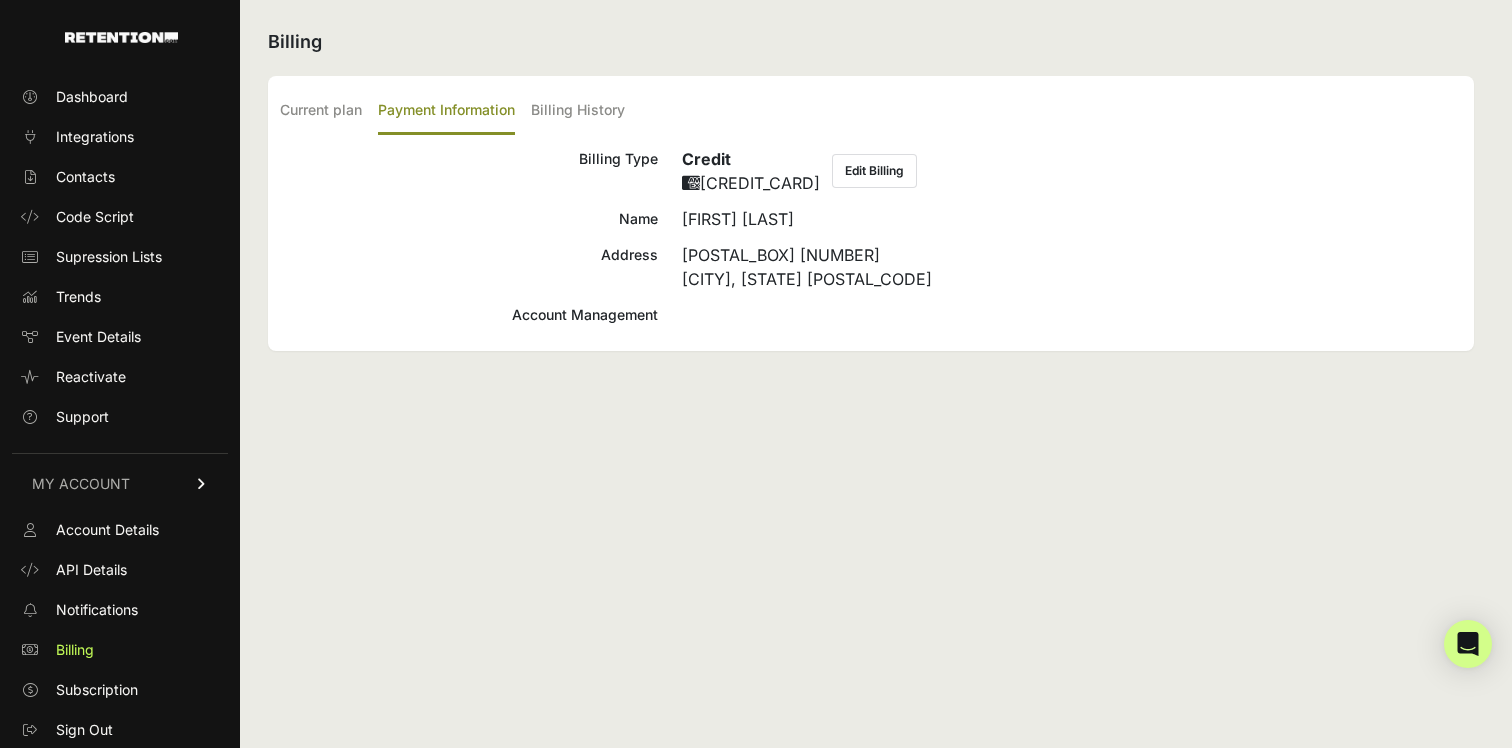 click on "Edit Billing" at bounding box center (874, 171) 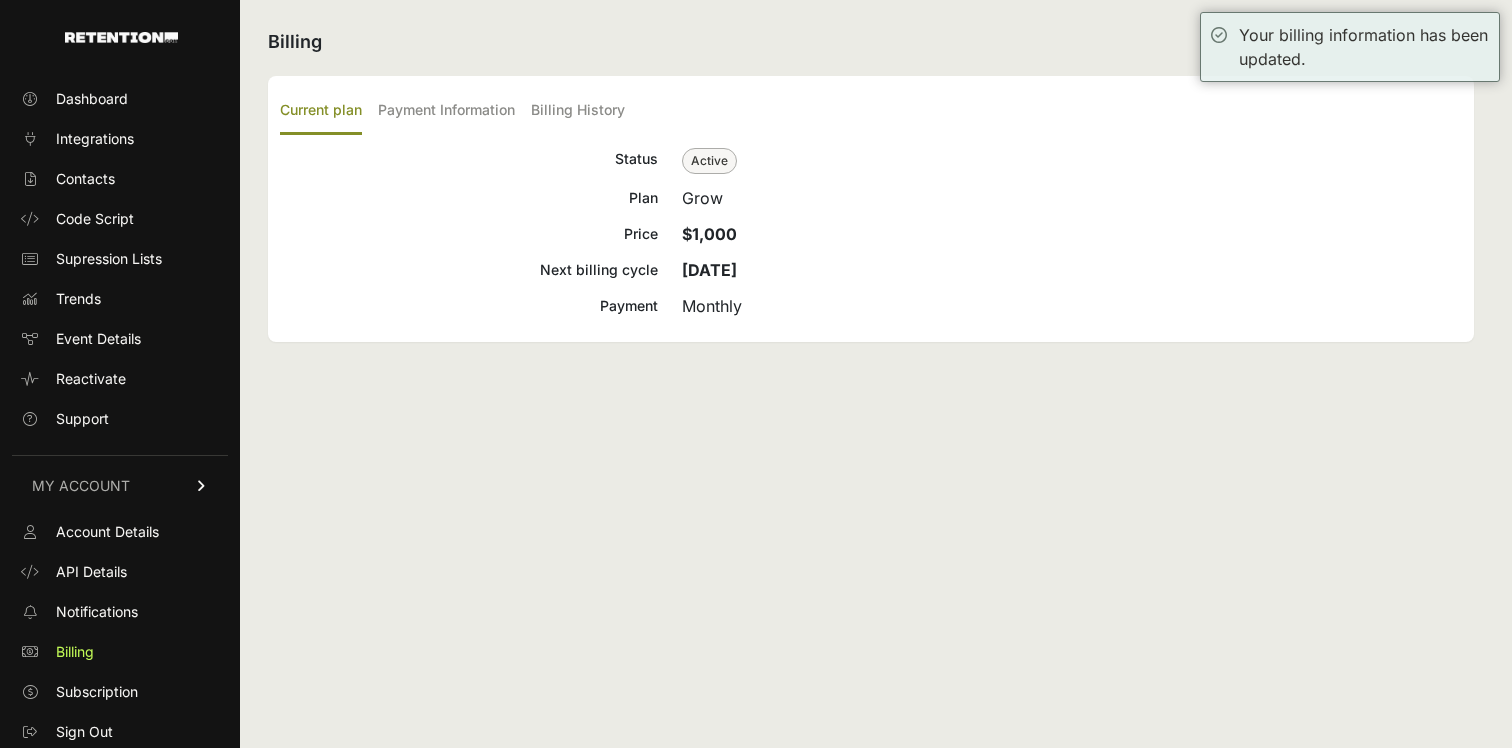 scroll, scrollTop: 0, scrollLeft: 0, axis: both 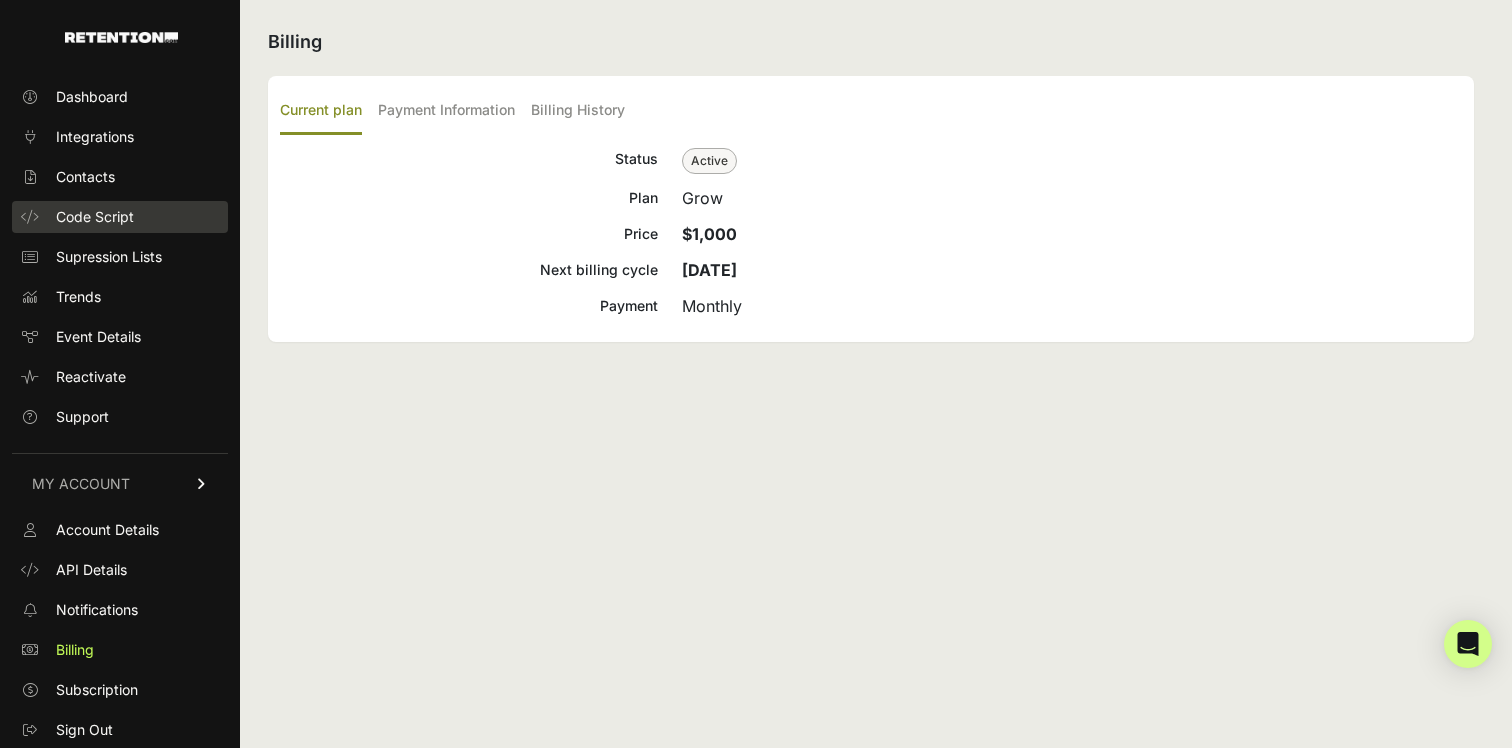 click on "Code Script" at bounding box center (95, 217) 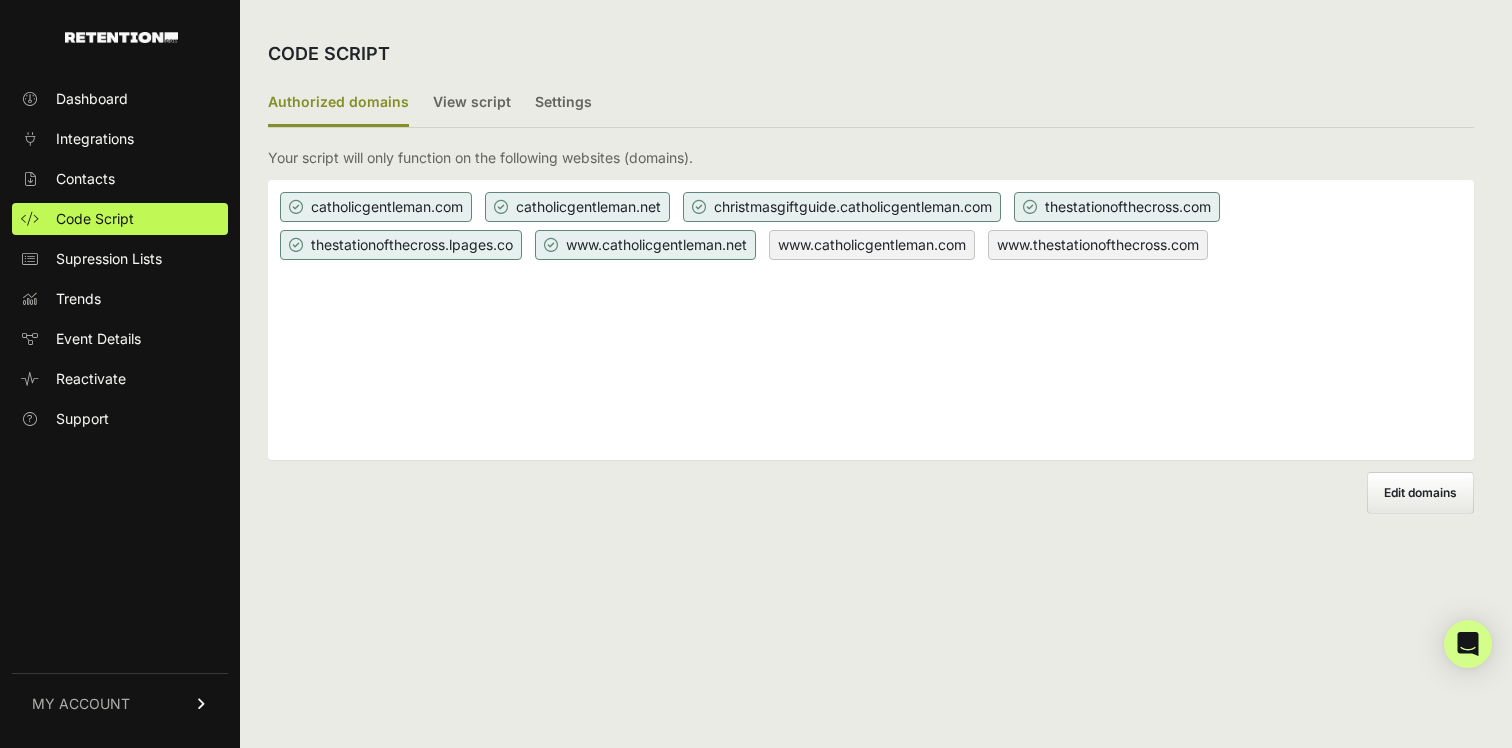 scroll, scrollTop: 0, scrollLeft: 0, axis: both 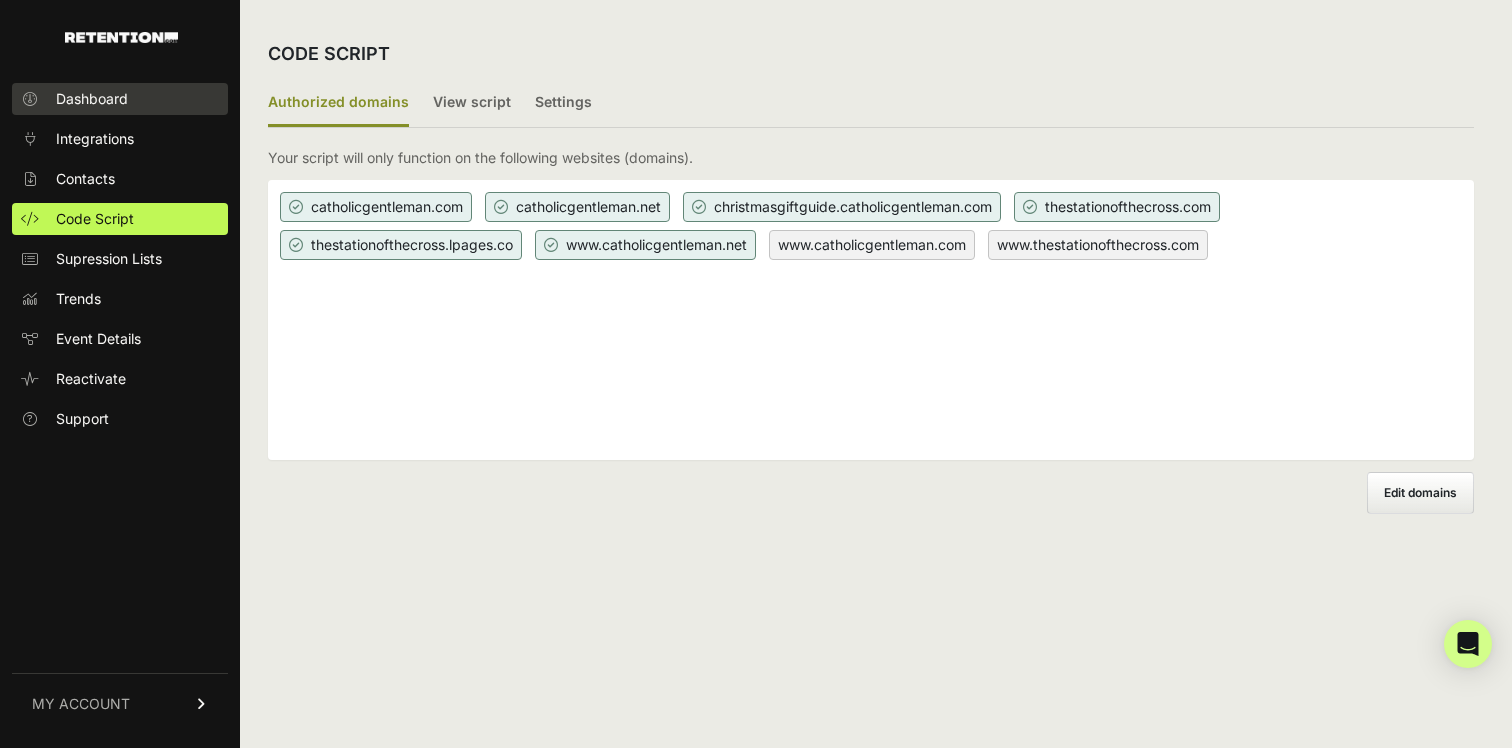 click on "Dashboard" at bounding box center [92, 99] 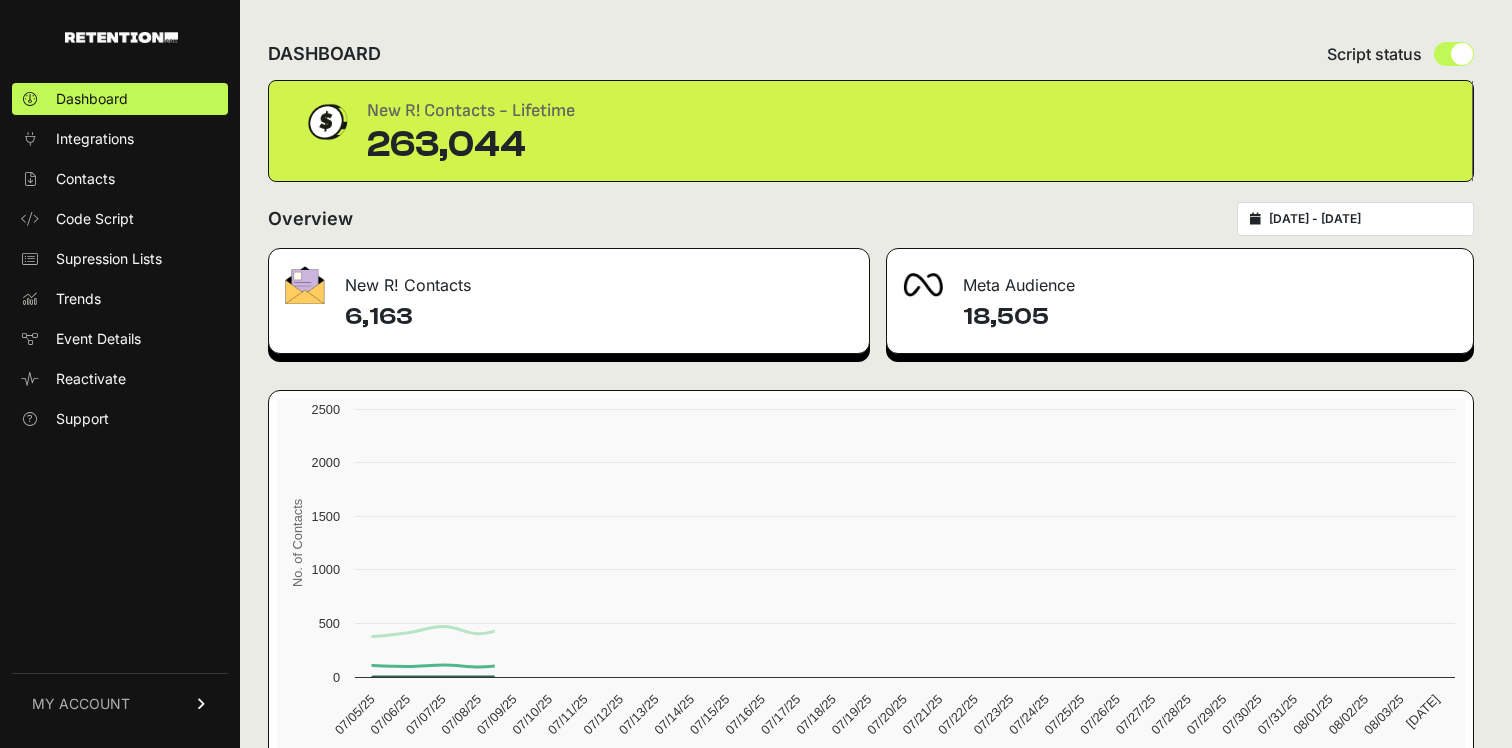 scroll, scrollTop: 0, scrollLeft: 0, axis: both 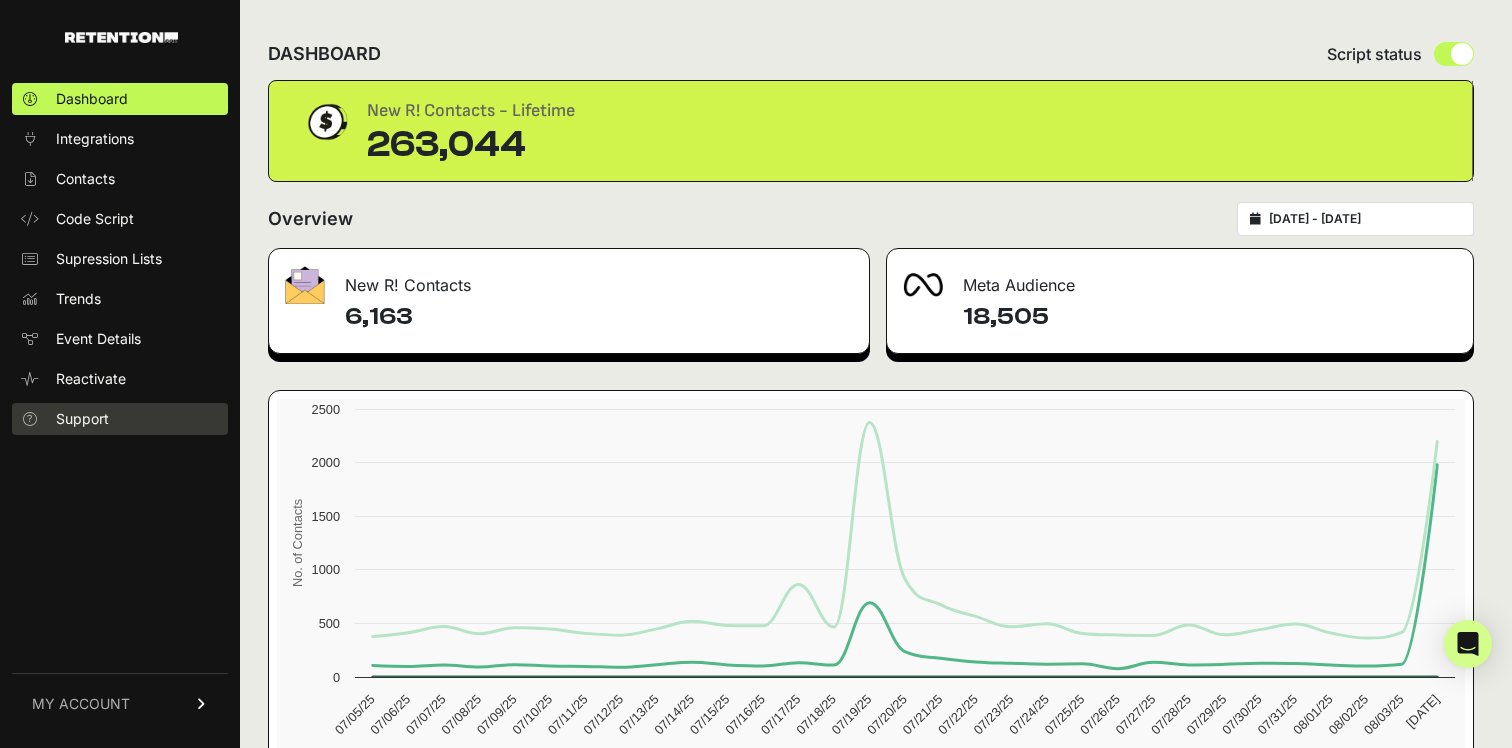 click on "Support" at bounding box center (82, 419) 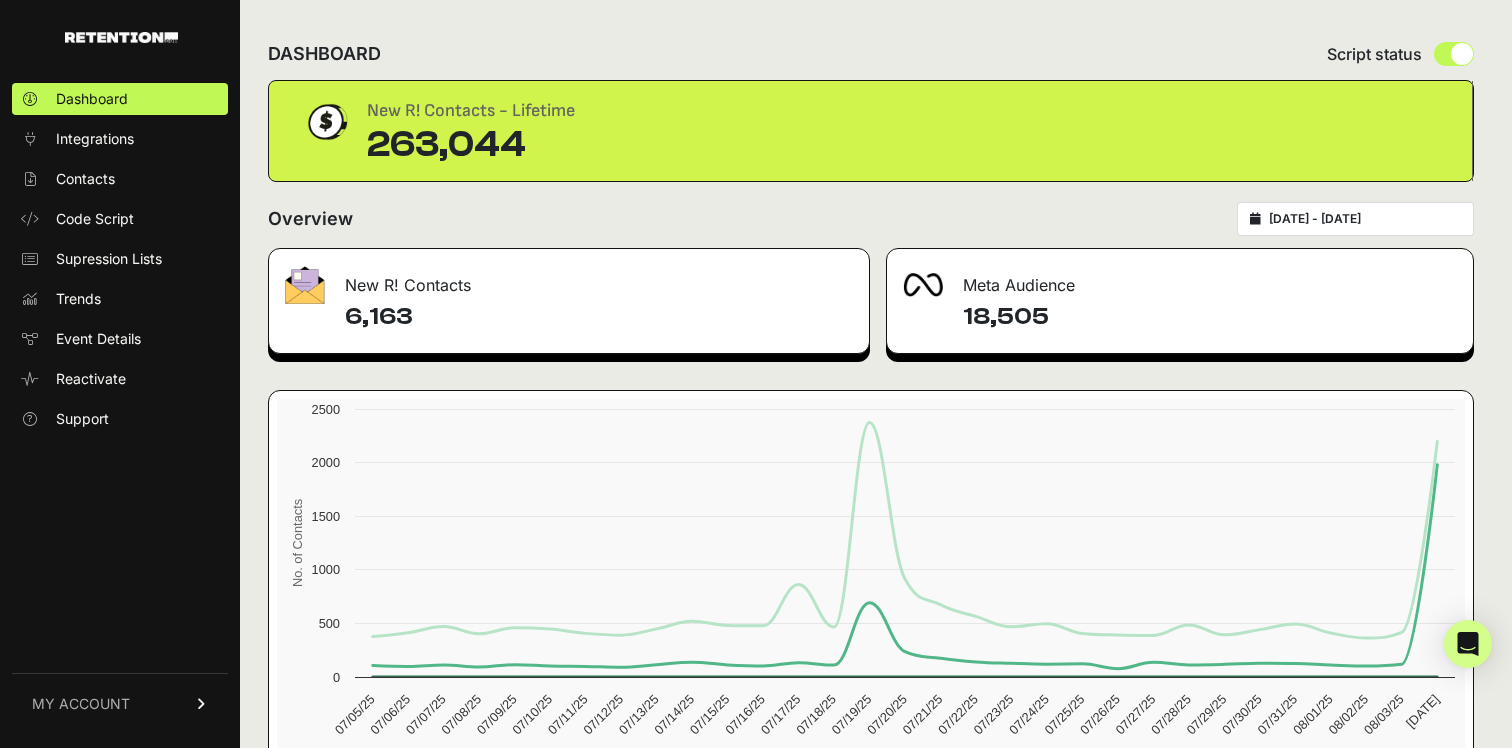 click on "MY ACCOUNT" at bounding box center (81, 704) 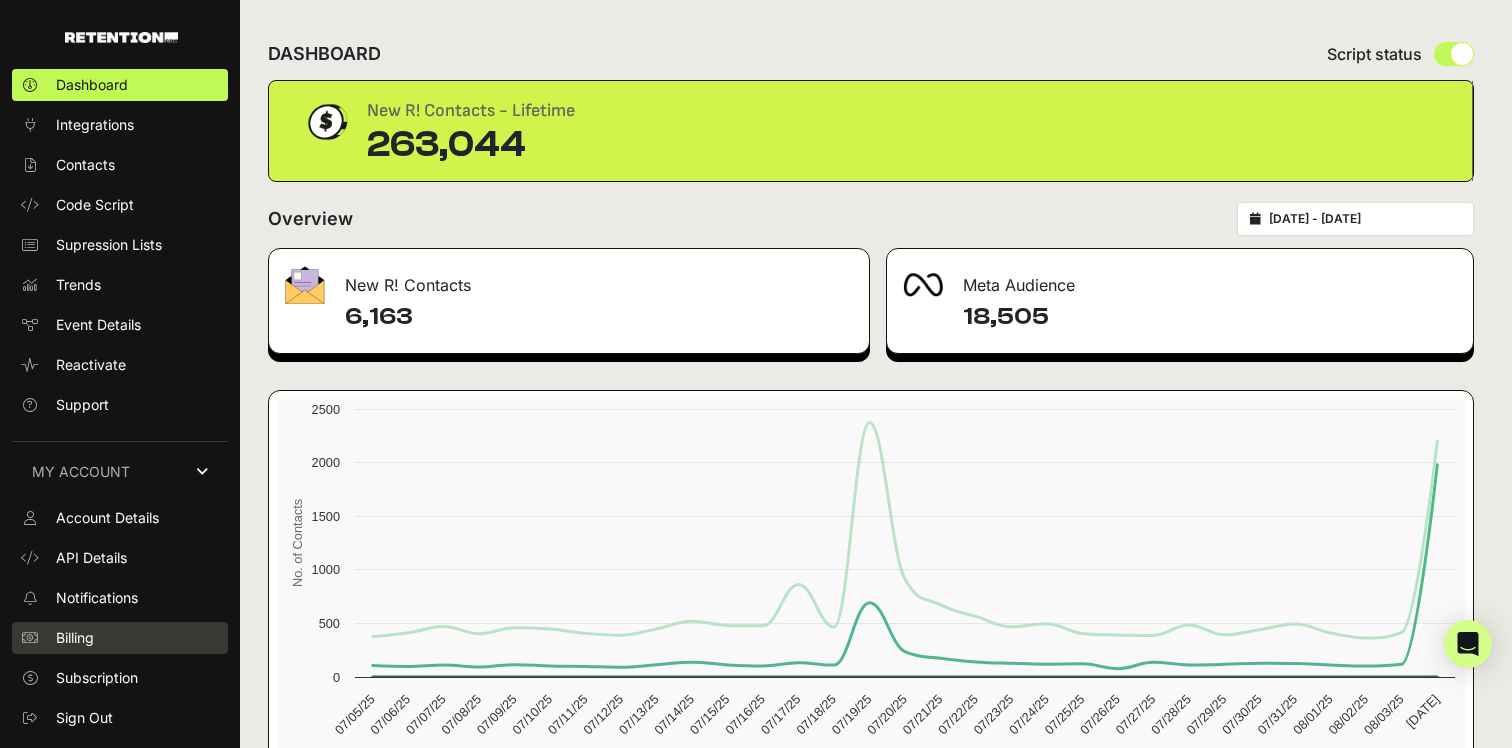 scroll, scrollTop: 2, scrollLeft: 0, axis: vertical 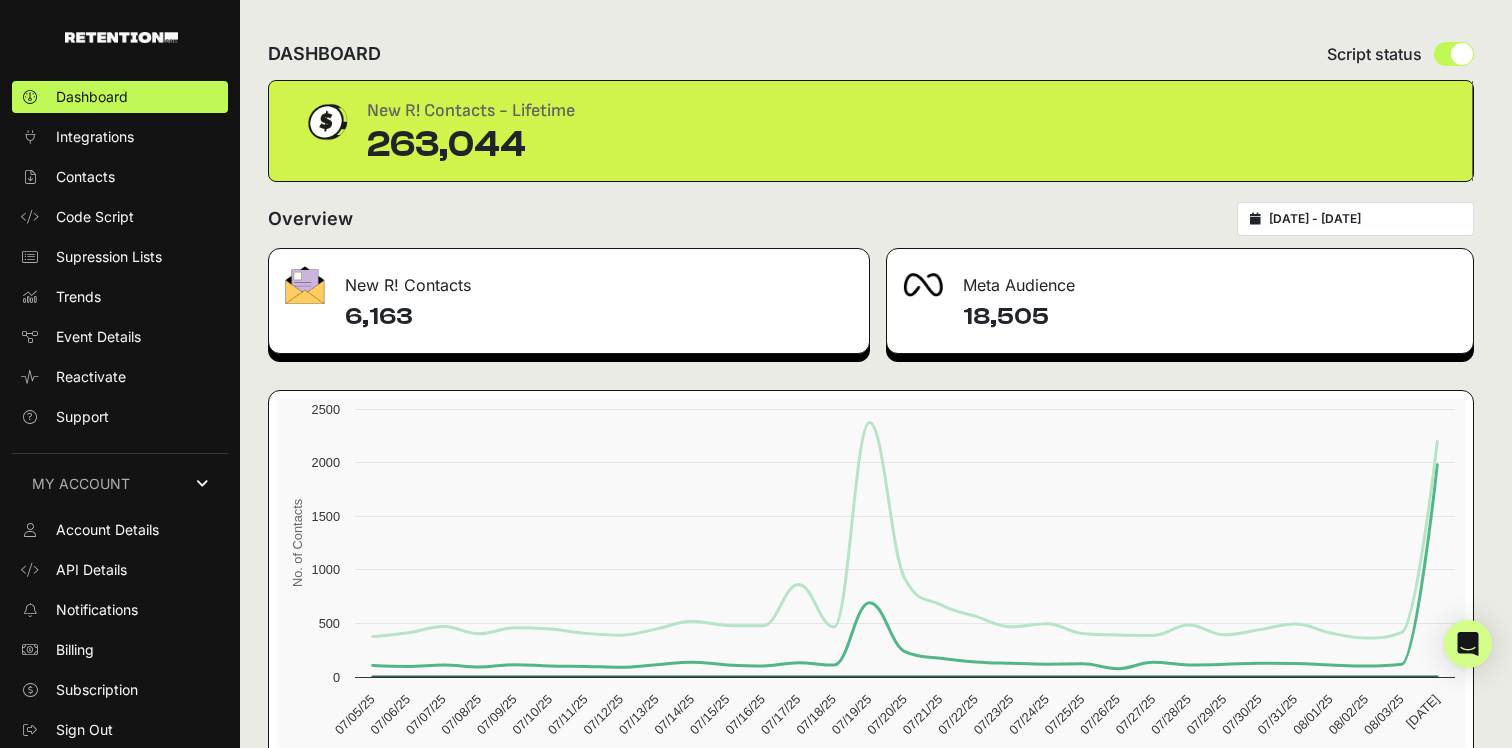 click on "DASHBOARD
Script status
New R! Contacts - Lifetime
263,044
Overview
2025-07-05 - 2025-08-04
New R! Contacts
6,163
Meta Audience
18,505
Created with Highcharts 12.3.0 No. of Contacts Overage Meta Audience New R! Contacts 07/05/25 07/06/25 07/07/25 07/08/25 07/09/25 07/10/25 07/11/25 07/12/25 07/13/25 07/14/25 07/15/25 07/16/25 07/17/25 07/18/25 07/19/25 07/20/25 07/21/25 07/22/25 07/23/25 07/24/25 07/25/25 07/26/25 07/27/25 07/28/25 07/29/25 07/30/25 07/31/25 08/01/25 08/02/25 08/03/25 08/04/25 0 500 1000 1500" at bounding box center [871, 418] 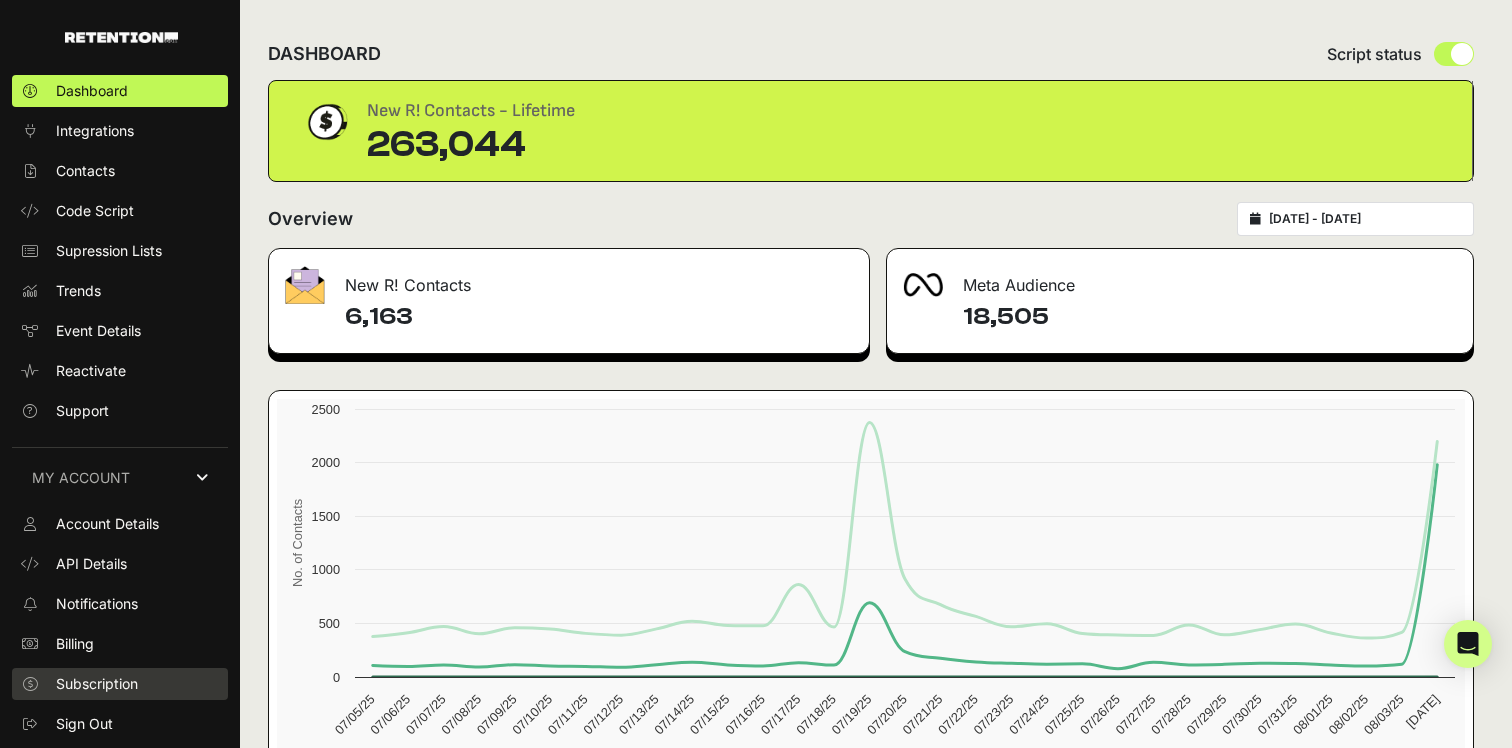 scroll, scrollTop: 2, scrollLeft: 0, axis: vertical 